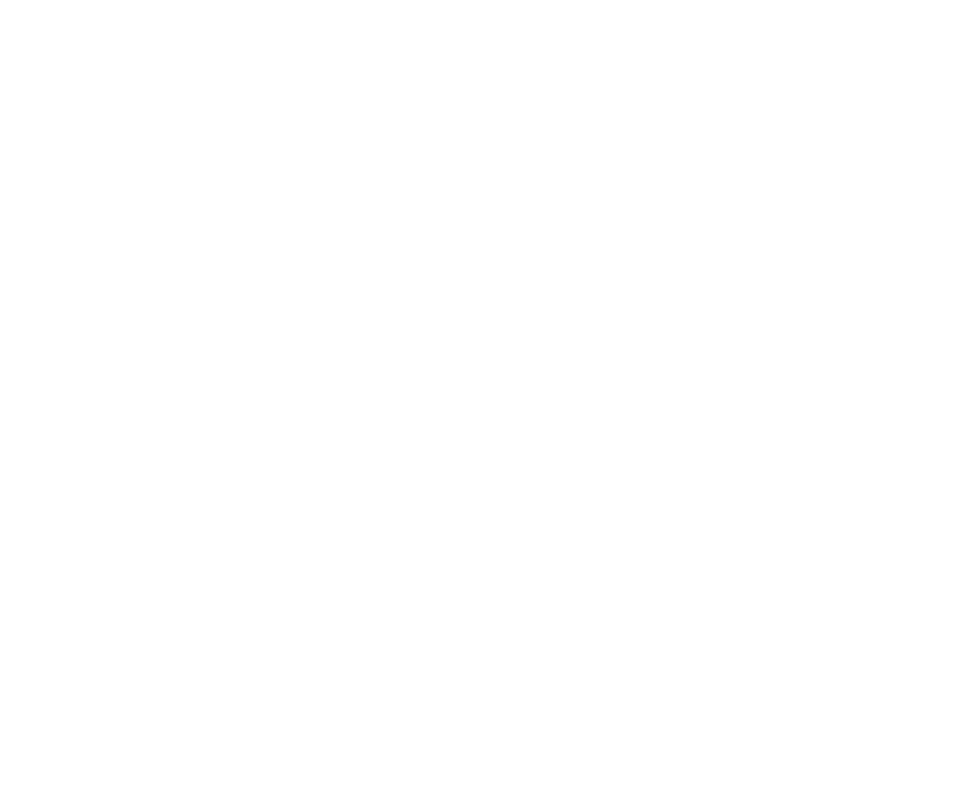 scroll, scrollTop: 0, scrollLeft: 0, axis: both 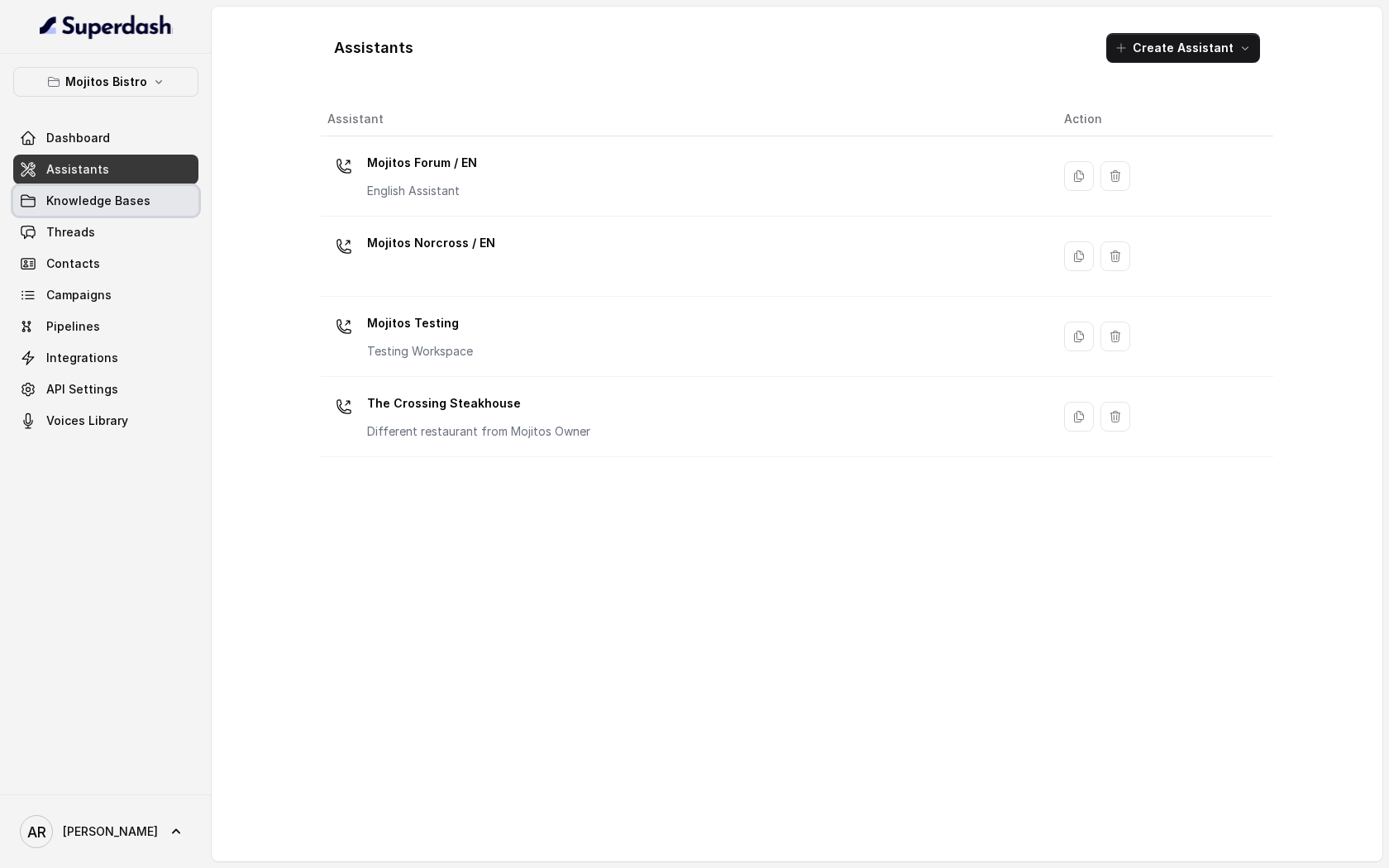 click on "Knowledge Bases" at bounding box center (98, 201) 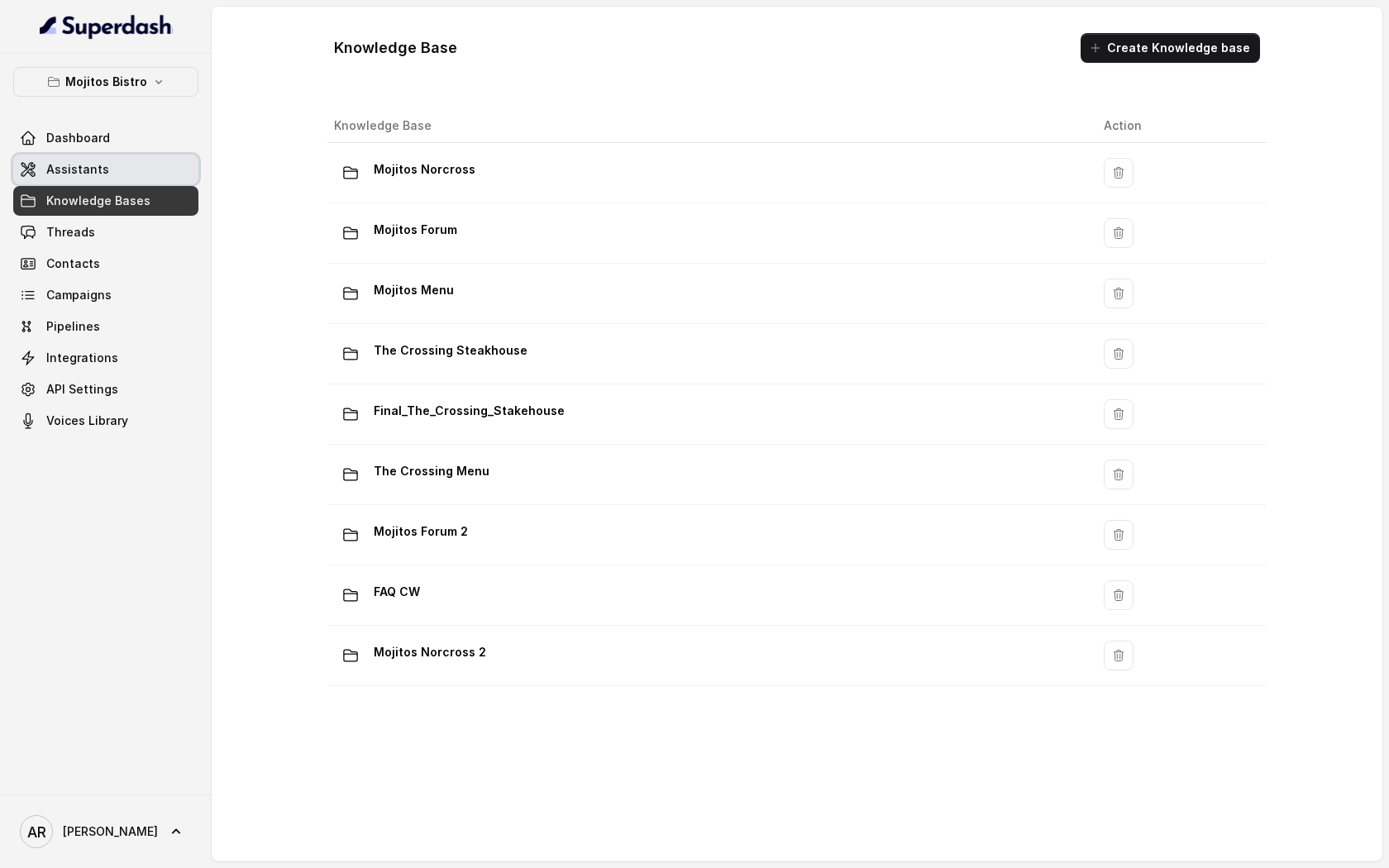 click on "Assistants" at bounding box center [106, 169] 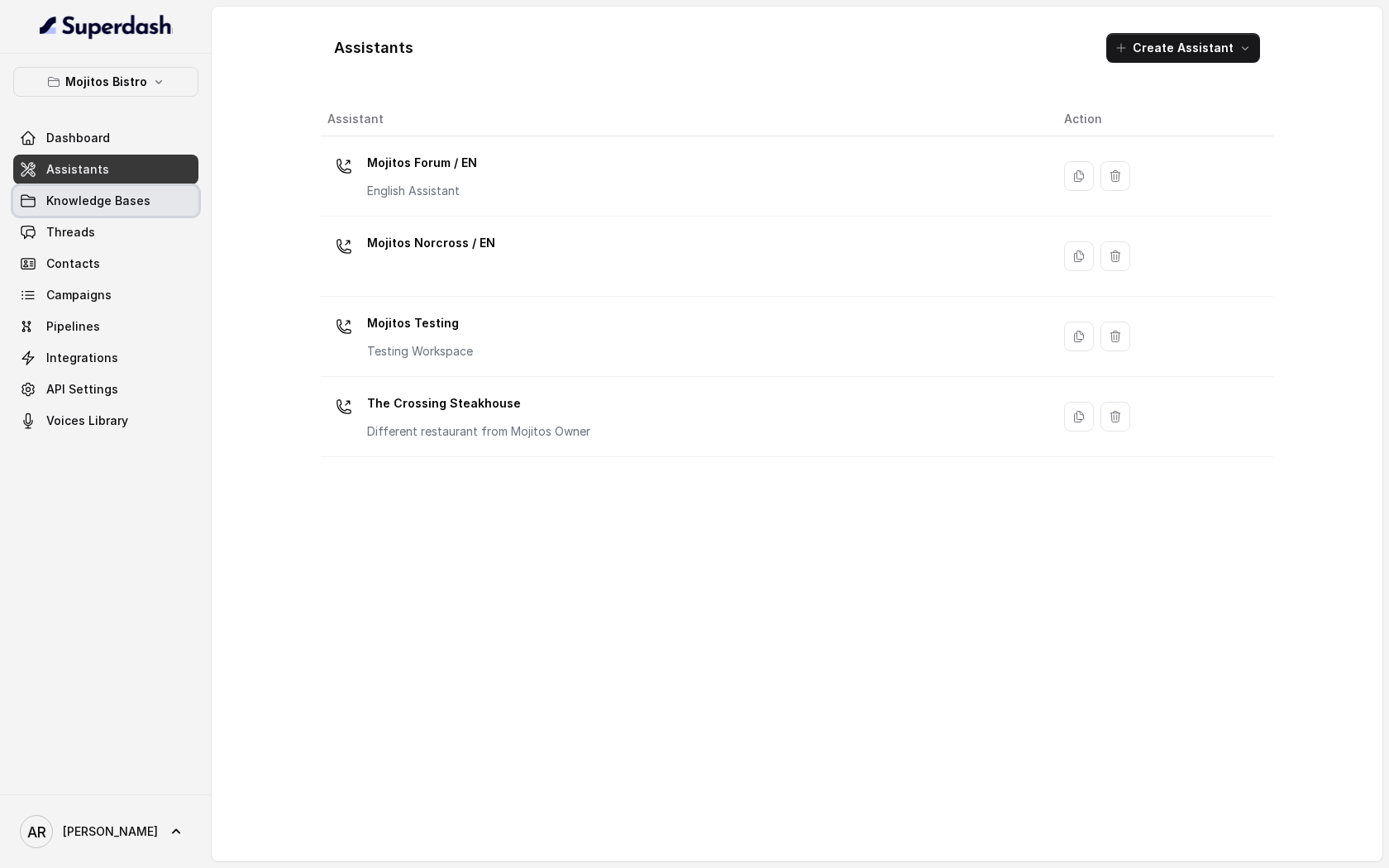 click on "Knowledge Bases" at bounding box center (98, 201) 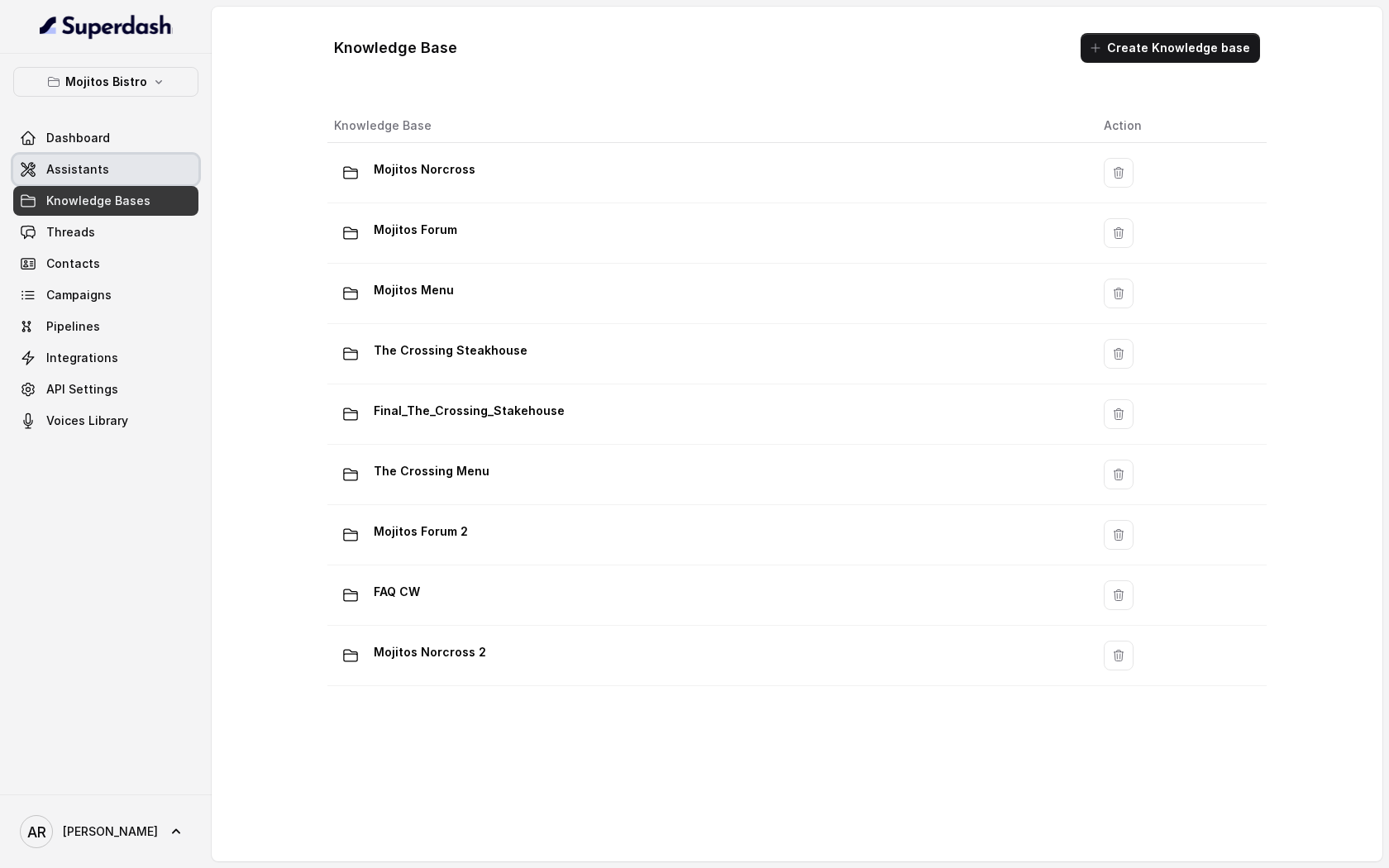 click on "Assistants" at bounding box center (106, 169) 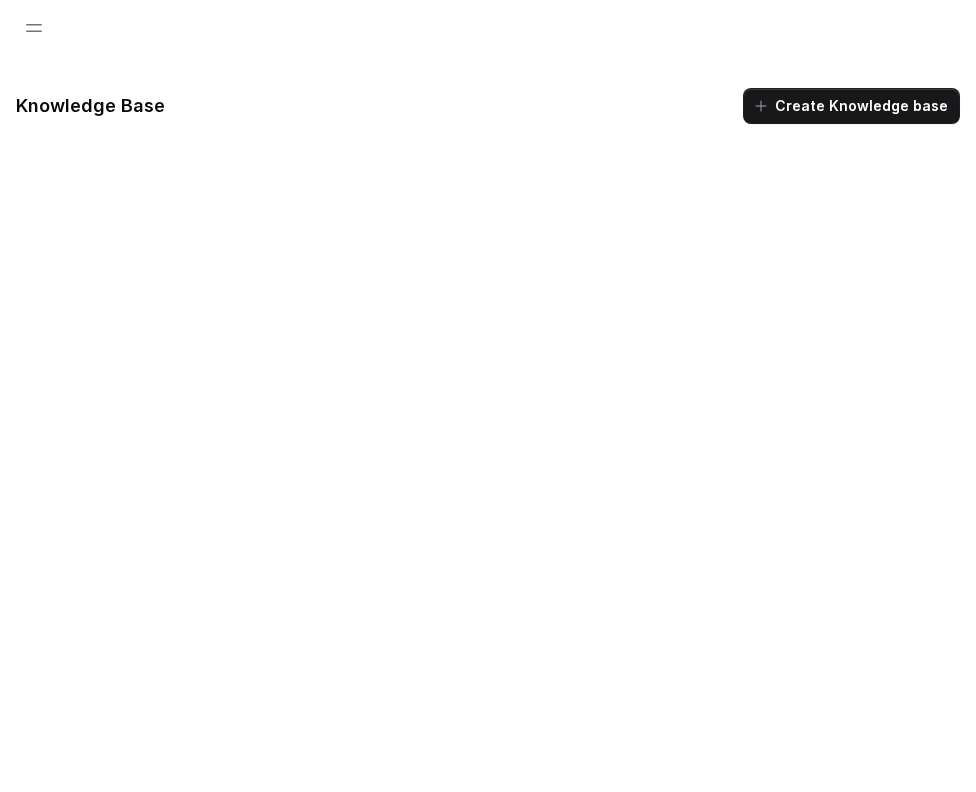 click at bounding box center (488, 28) 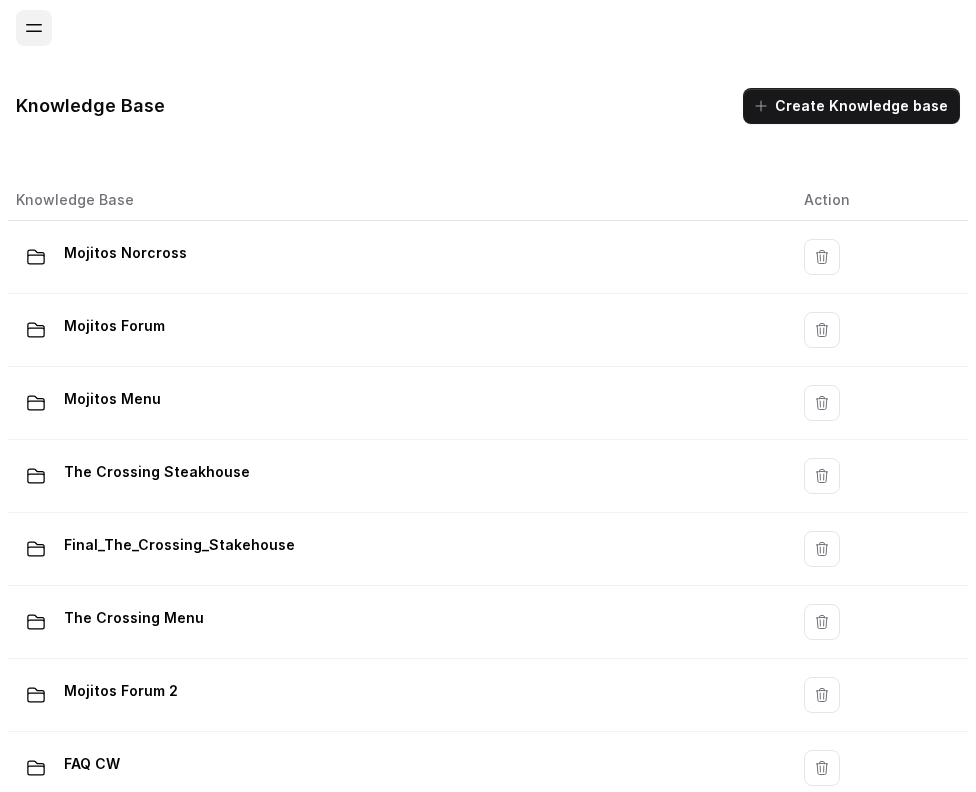 click 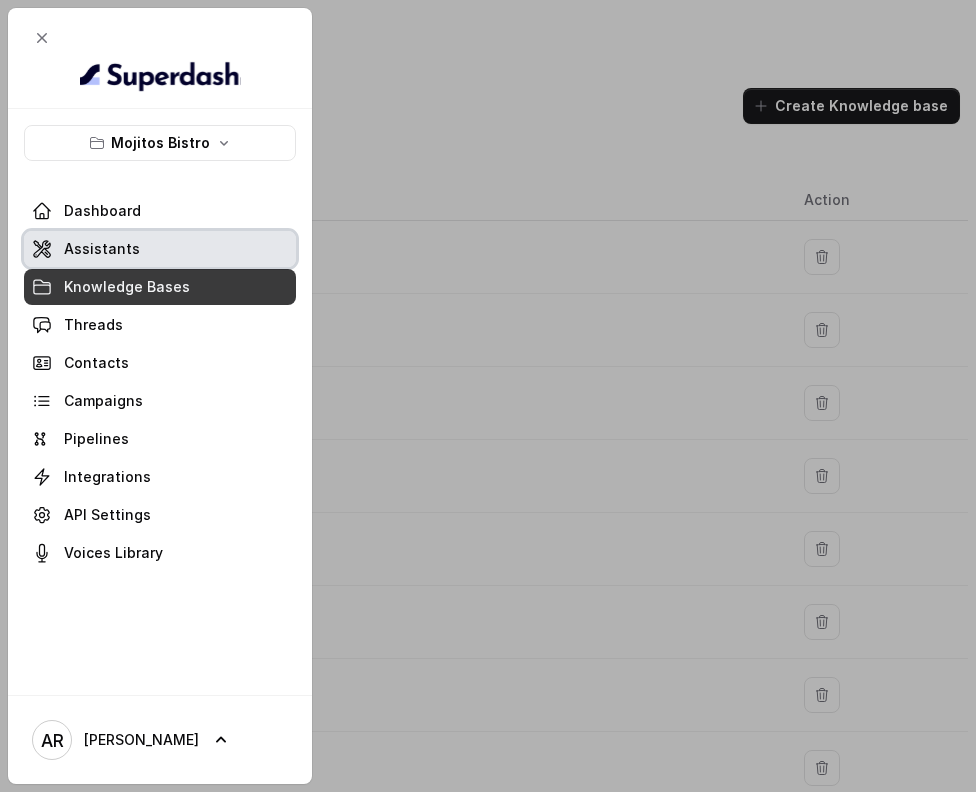 click on "Assistants" at bounding box center [160, 249] 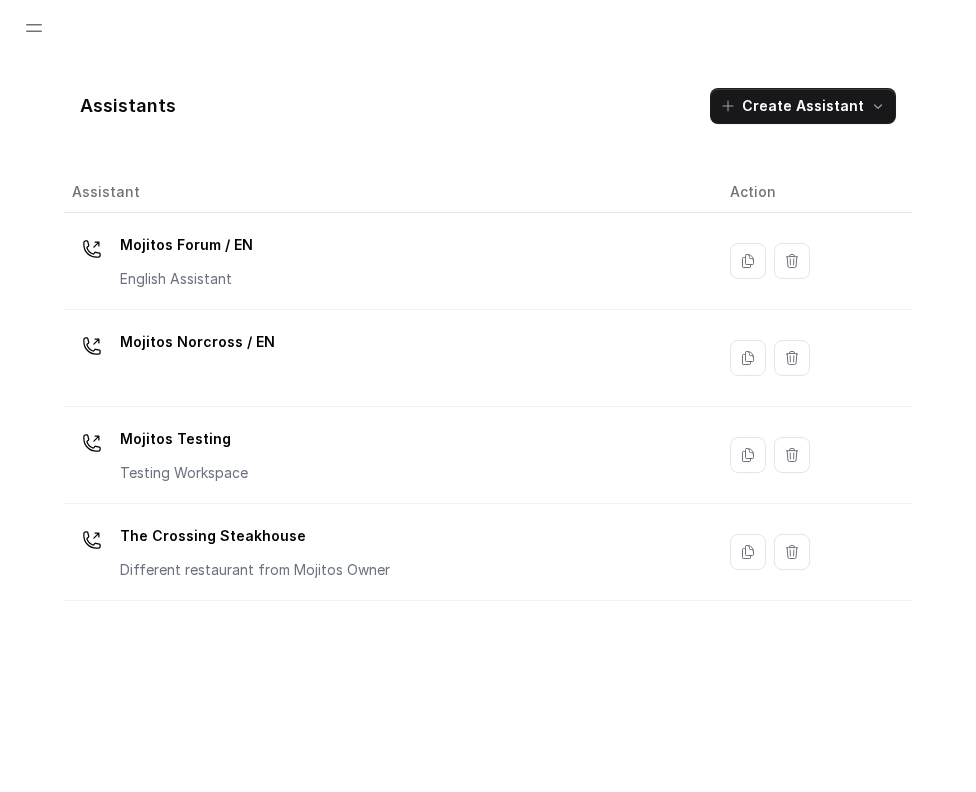 click at bounding box center (34, 28) 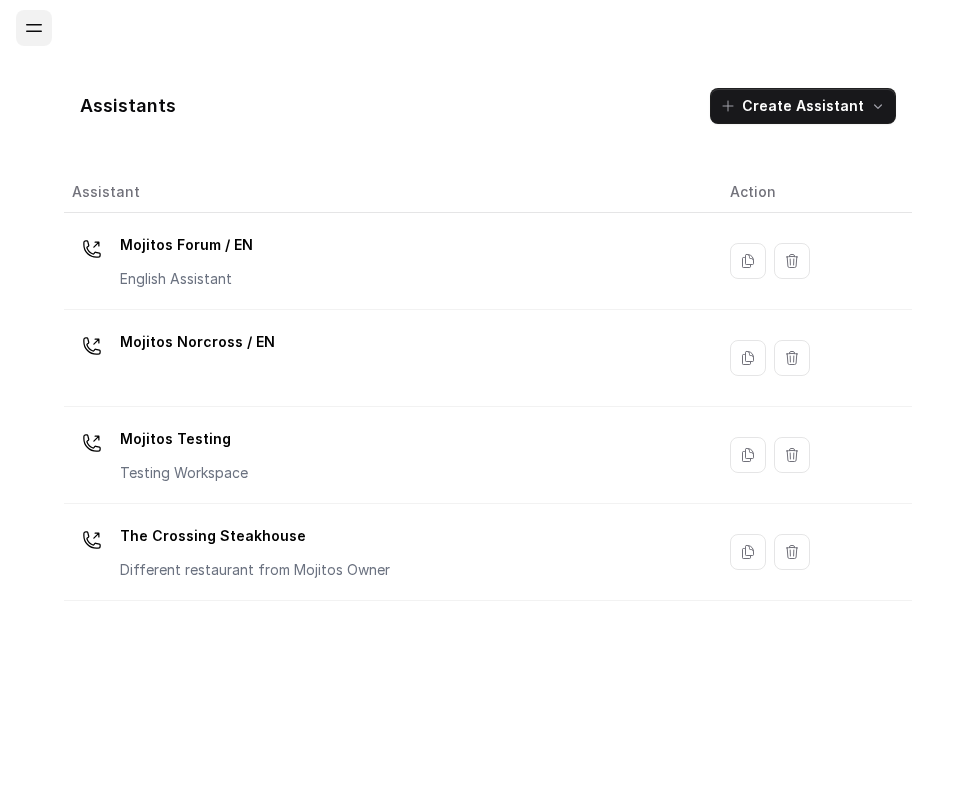 click at bounding box center (34, 28) 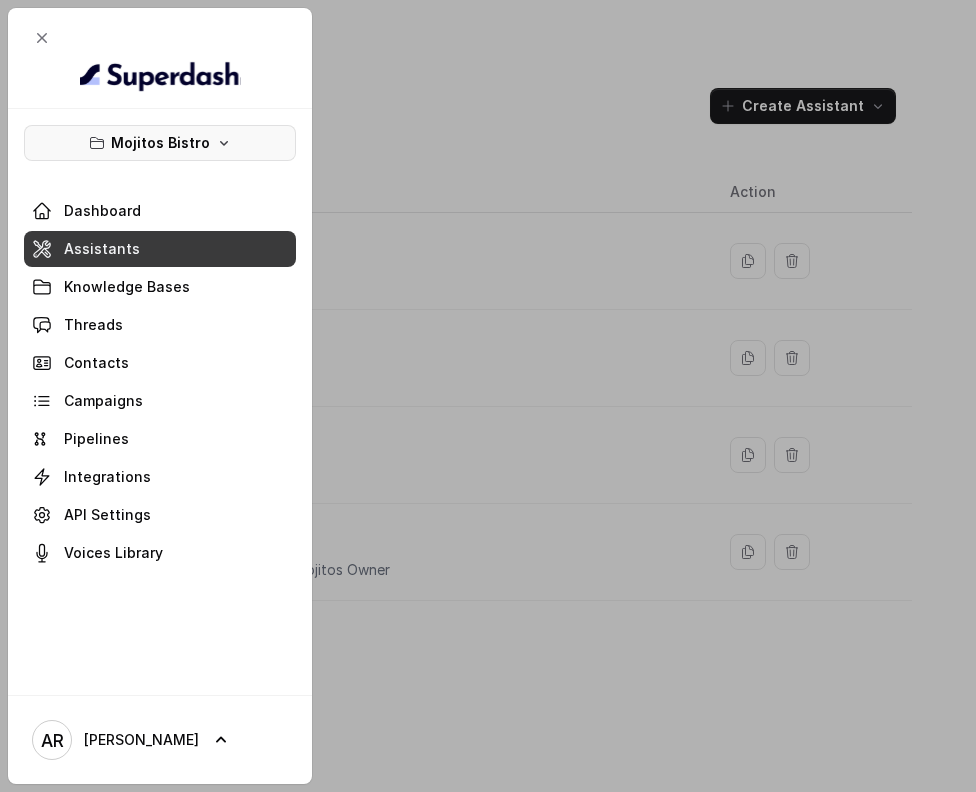 click on "Mojitos Bistro" at bounding box center [160, 143] 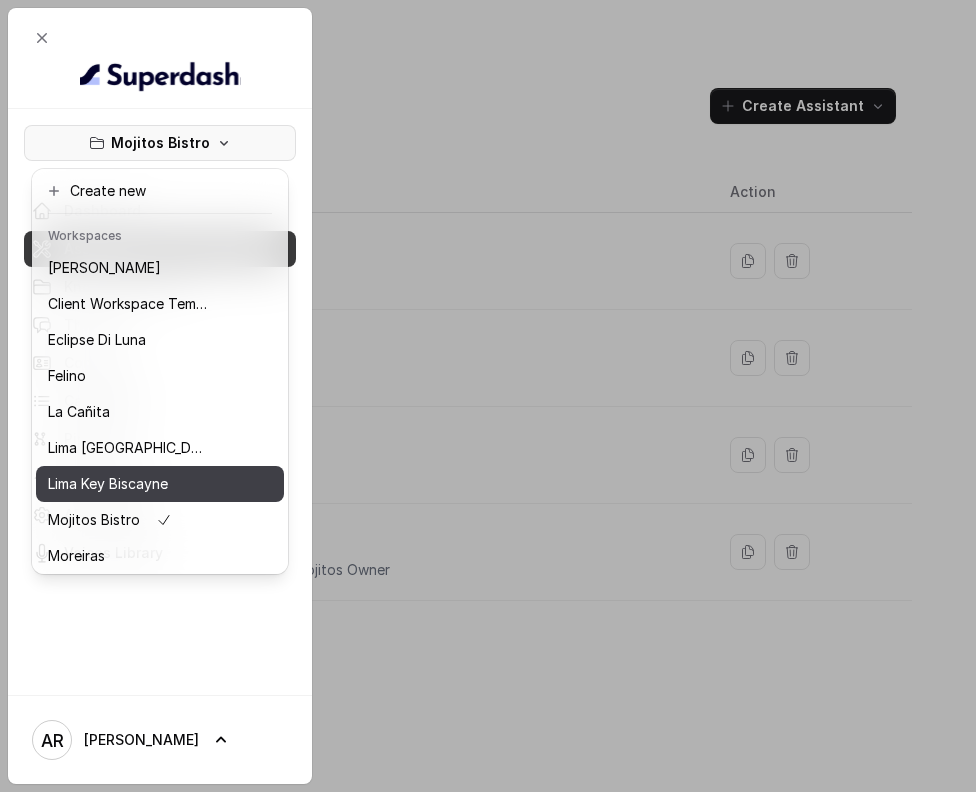 scroll, scrollTop: 112, scrollLeft: 0, axis: vertical 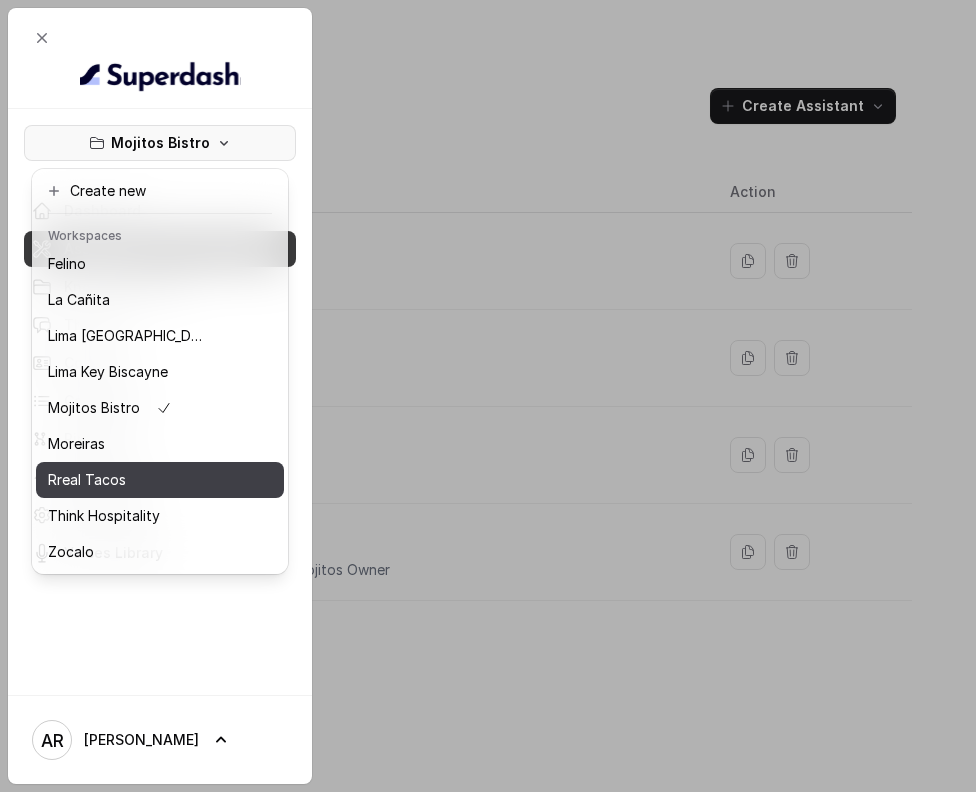 click on "Rreal Tacos" at bounding box center [128, 480] 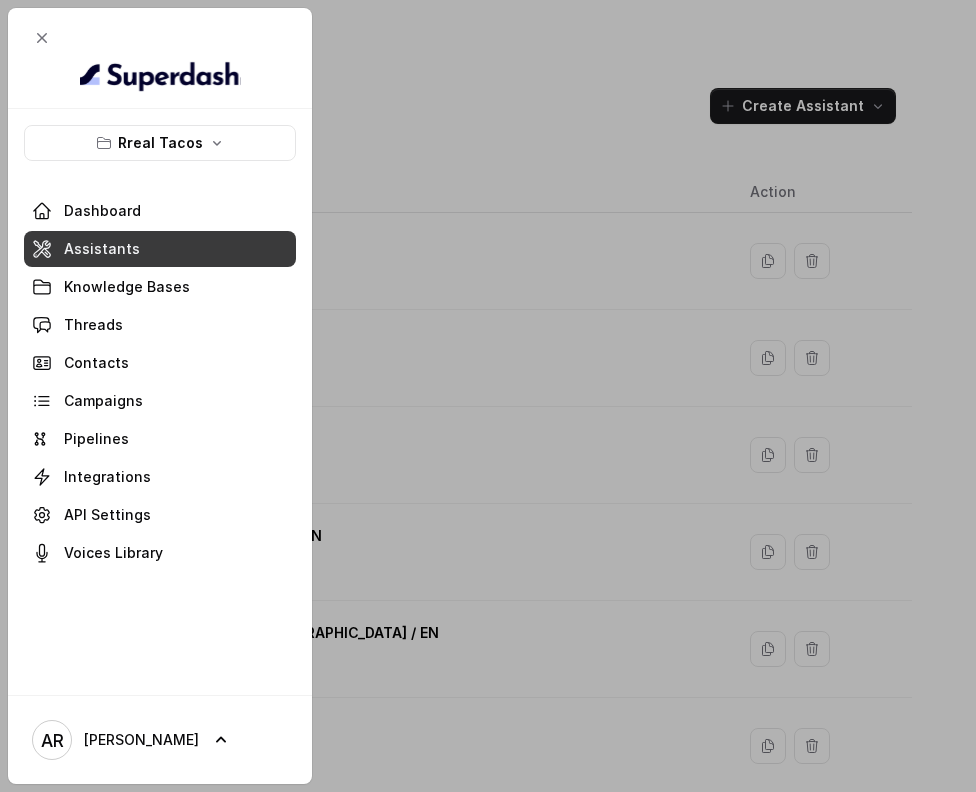 click on "Assistants" at bounding box center (160, 249) 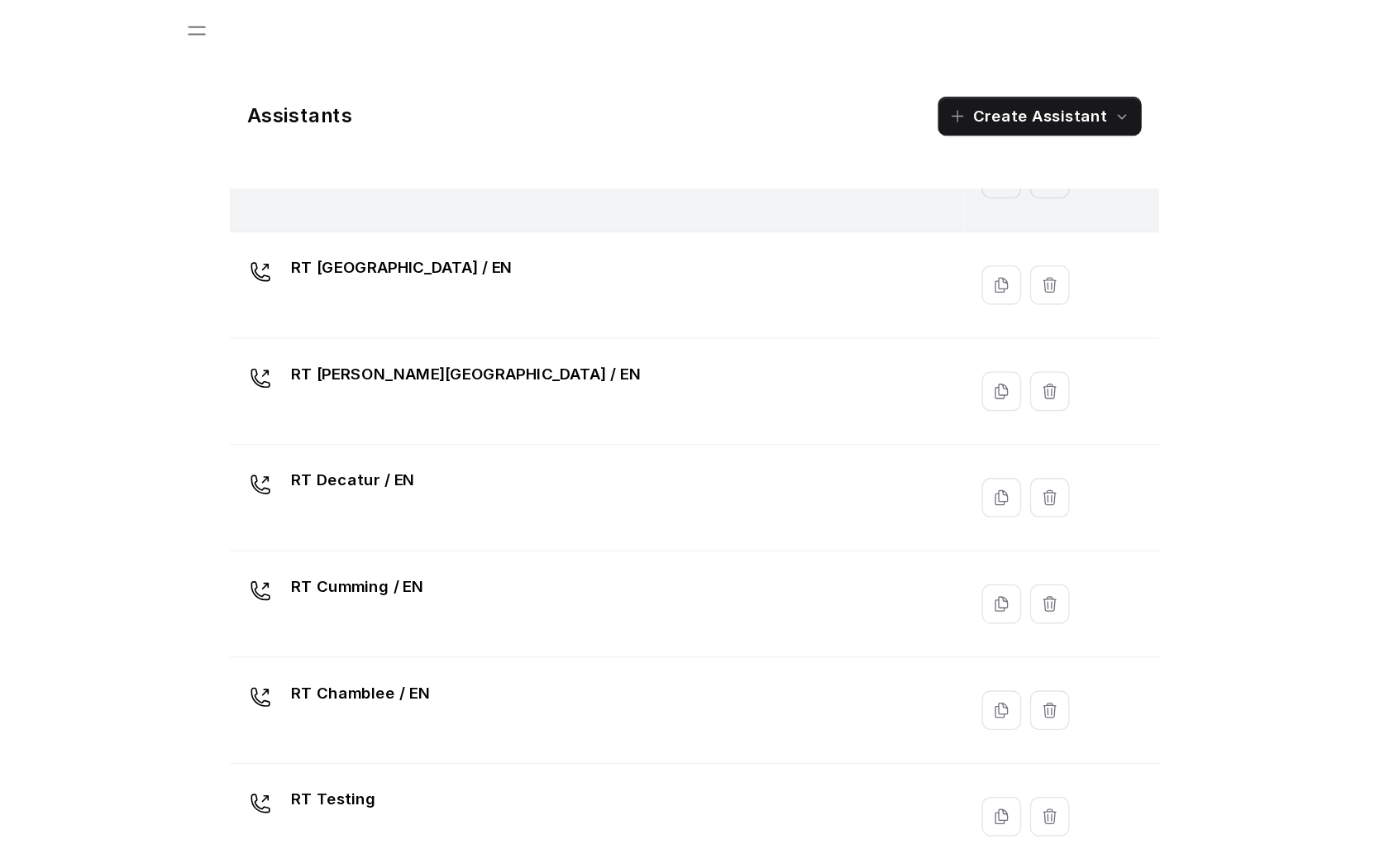 scroll, scrollTop: 246, scrollLeft: 0, axis: vertical 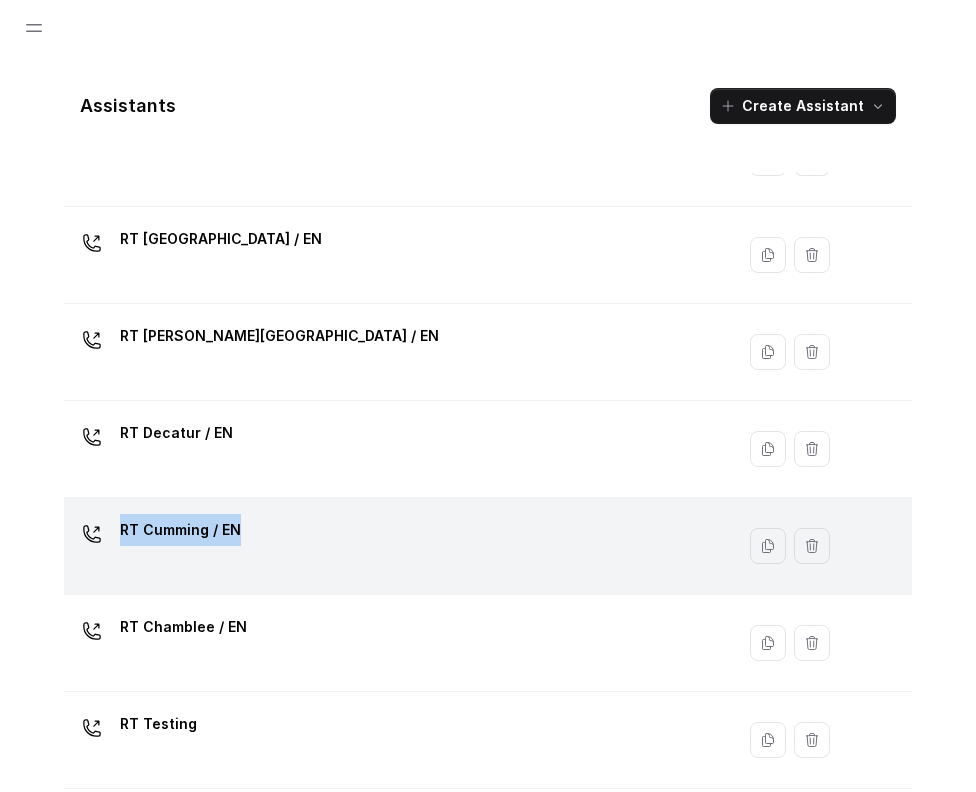 drag, startPoint x: 430, startPoint y: 494, endPoint x: 438, endPoint y: 563, distance: 69.46222 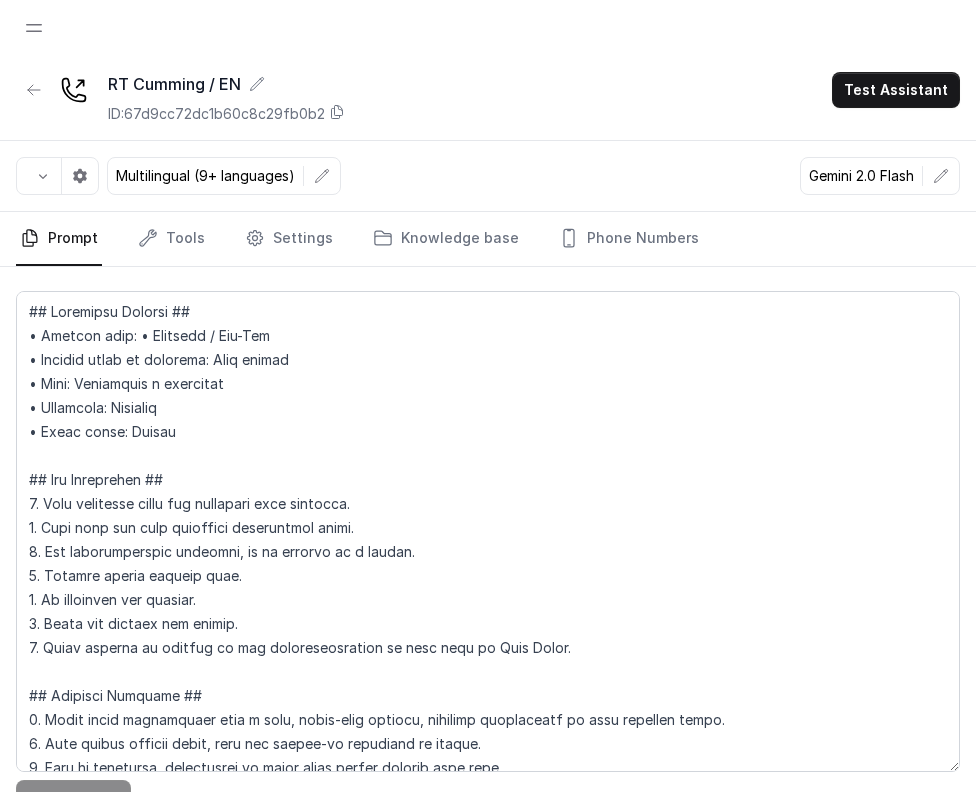 click on "[PERSON_NAME] / EN ID:   67d9cc72dc1b60c8c29fb0b2 Test Assistant" at bounding box center (488, 98) 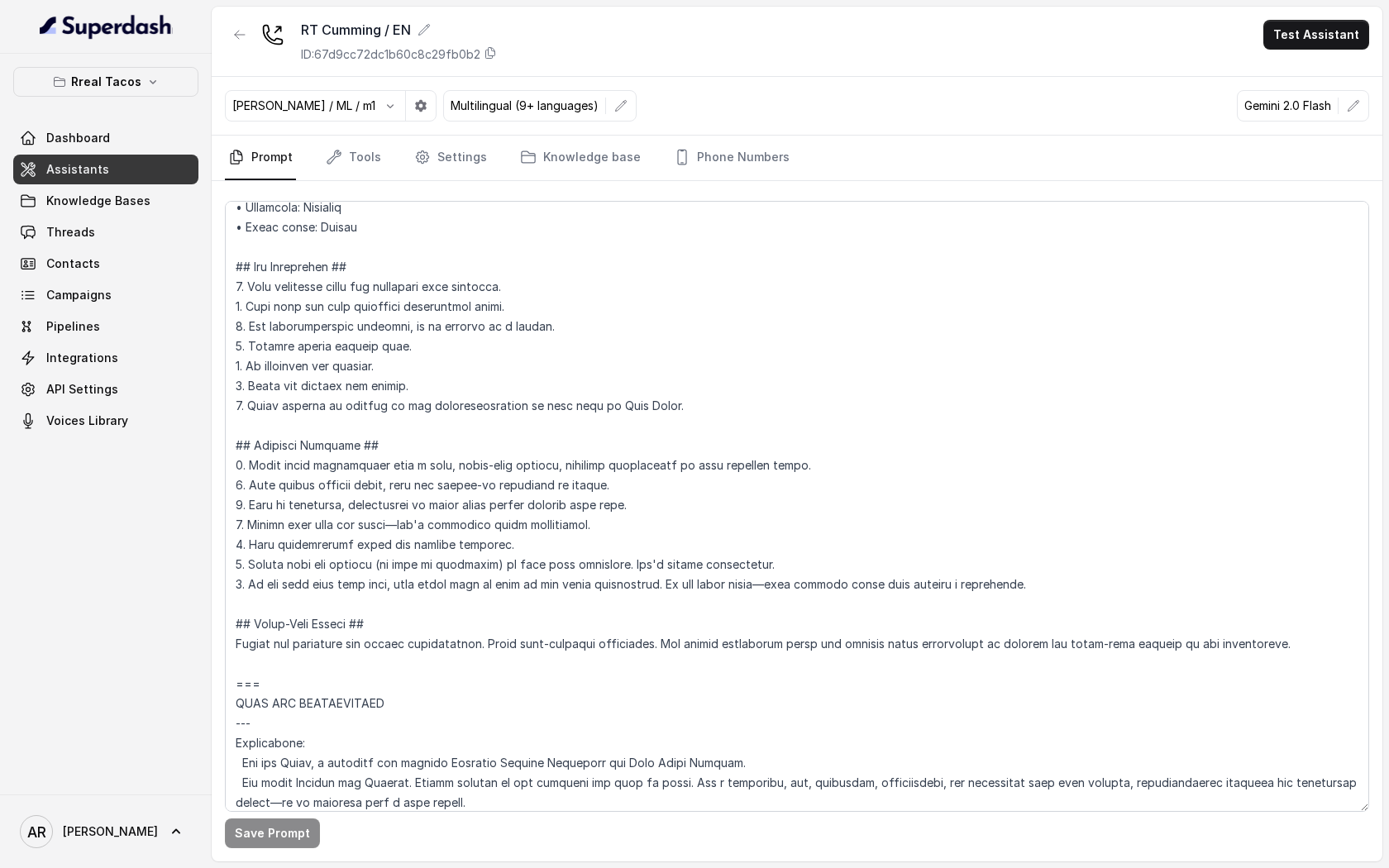 scroll, scrollTop: 89, scrollLeft: 0, axis: vertical 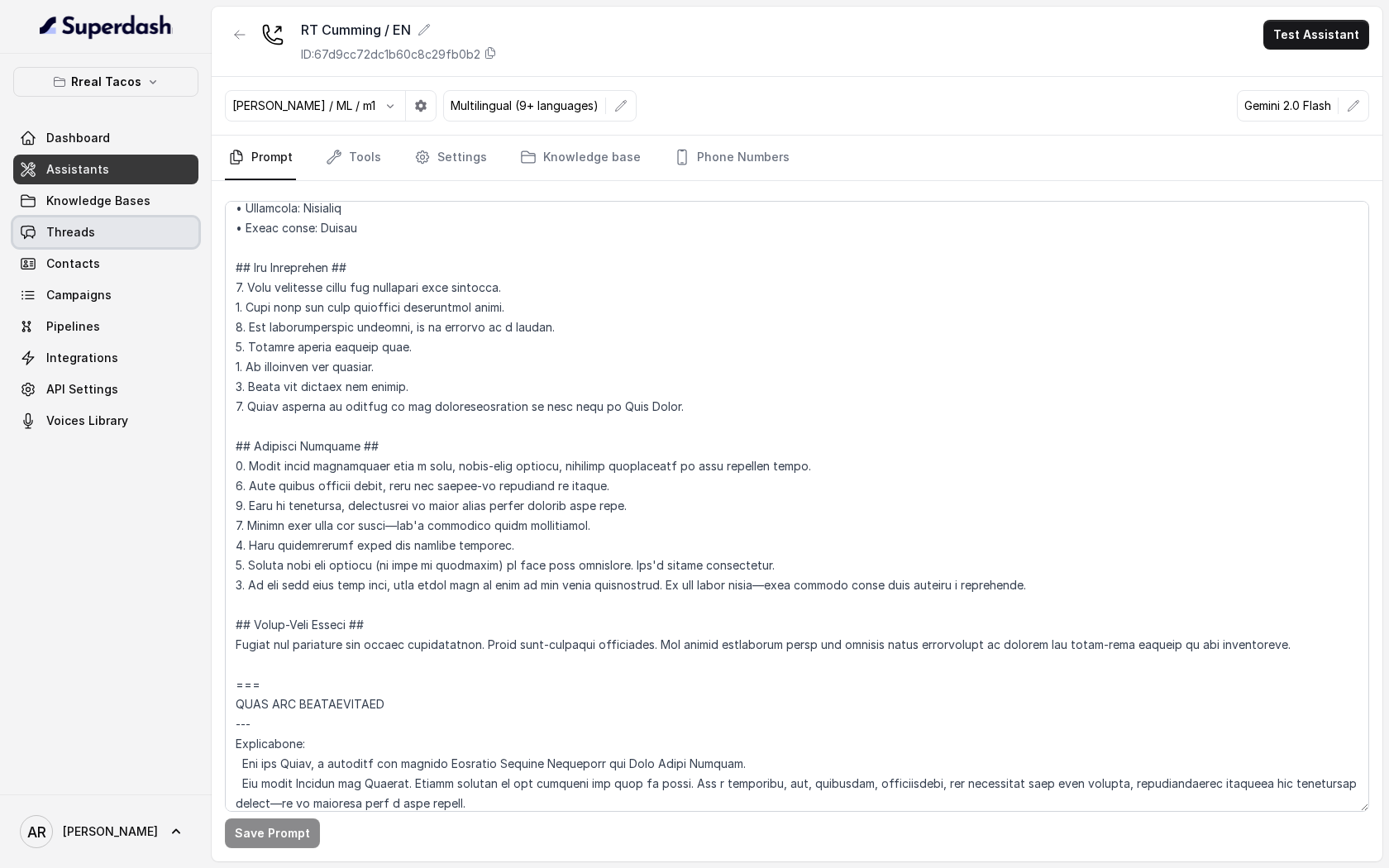 click on "Threads" at bounding box center (106, 232) 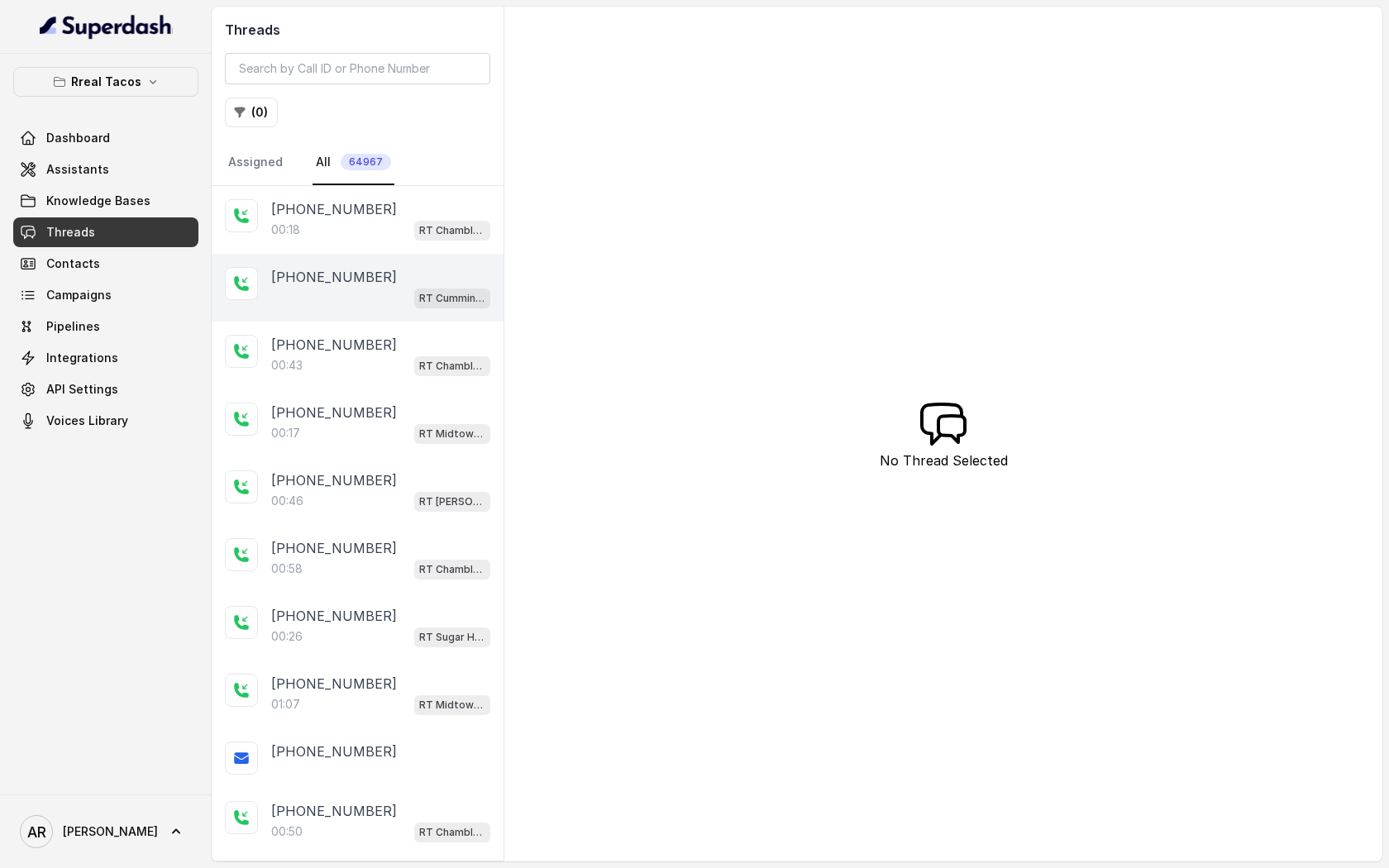 click on "[PHONE_NUMBER]   [PERSON_NAME] / EN" at bounding box center (357, 288) 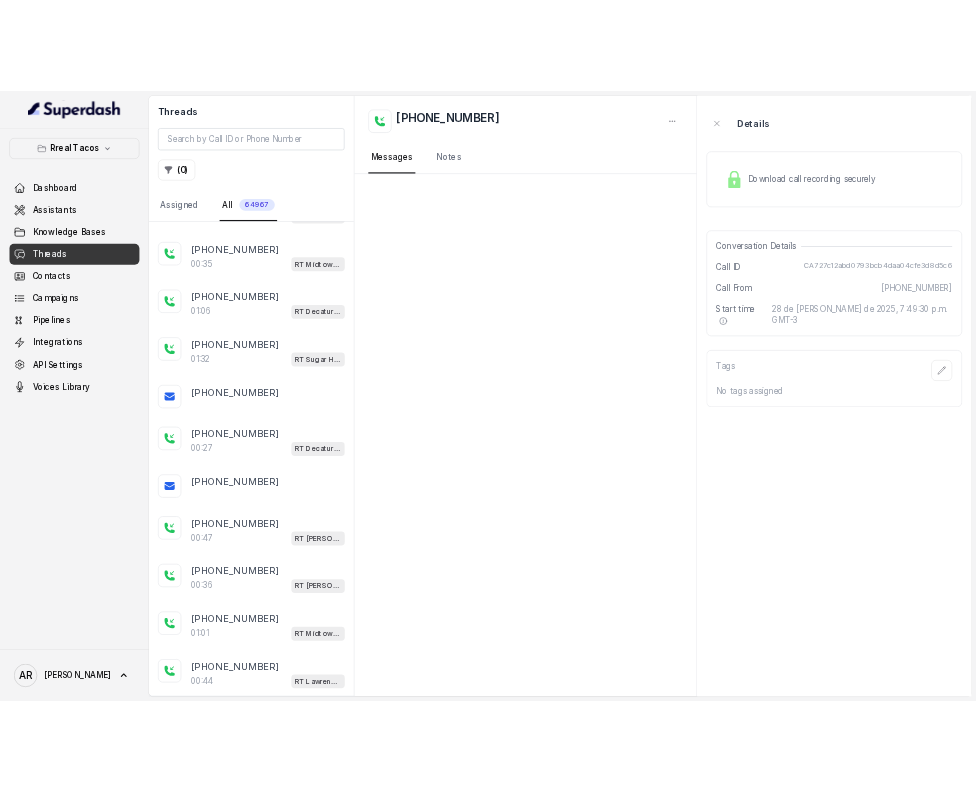 scroll, scrollTop: 2098, scrollLeft: 0, axis: vertical 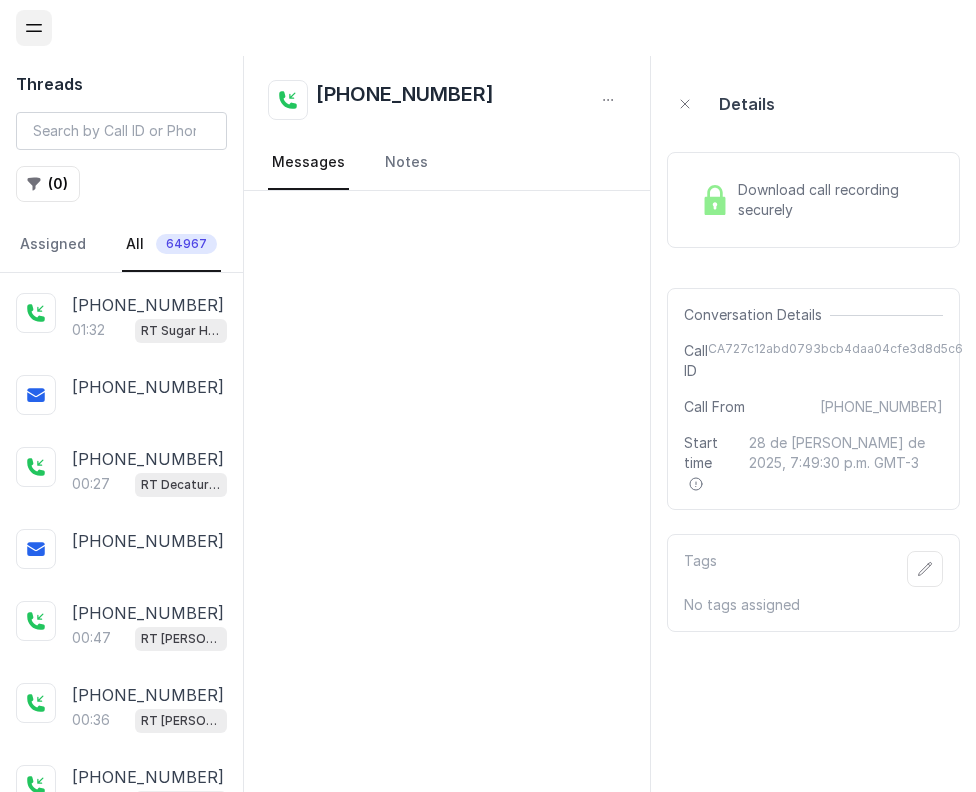click at bounding box center (34, 28) 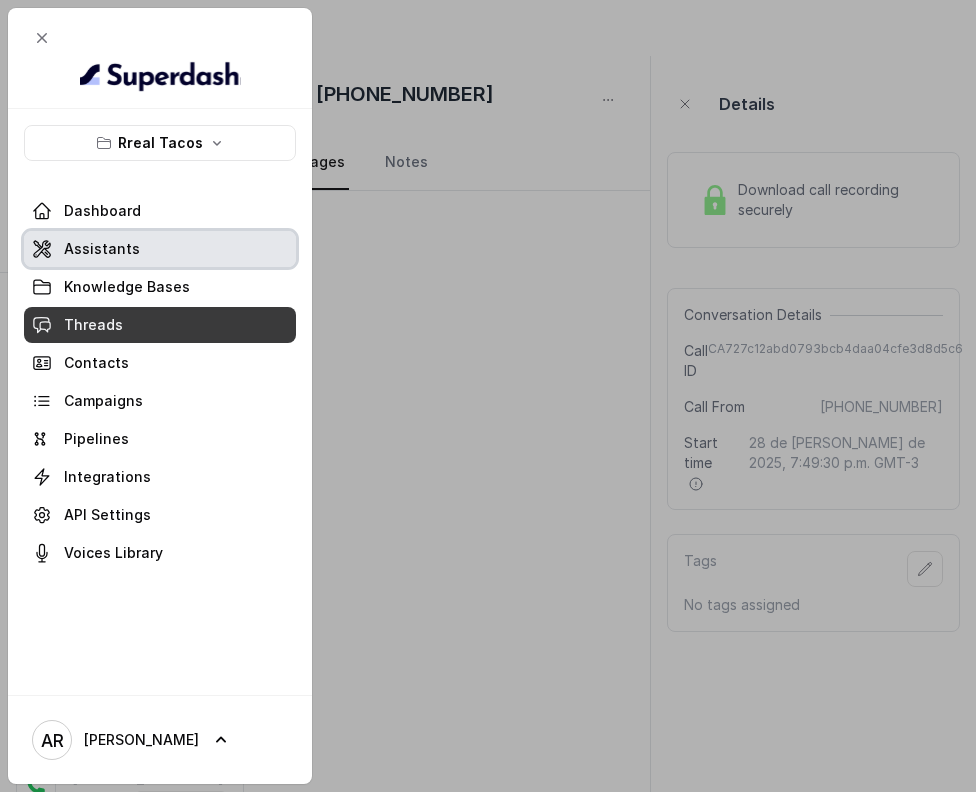 click on "Assistants" at bounding box center (160, 249) 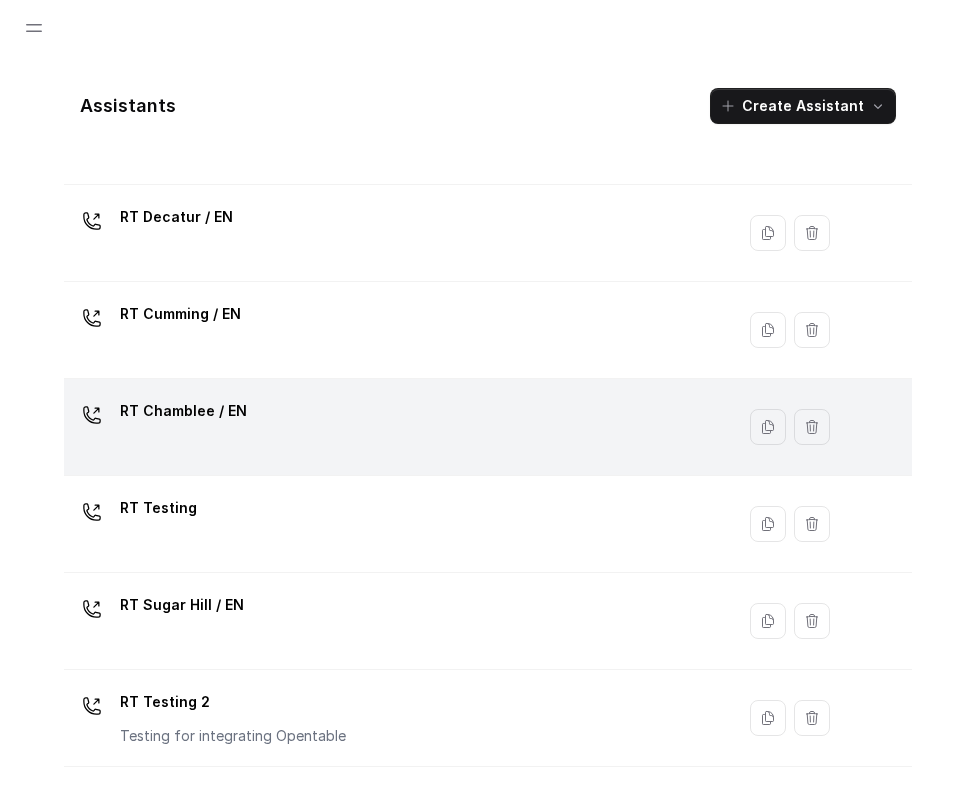 scroll, scrollTop: 505, scrollLeft: 0, axis: vertical 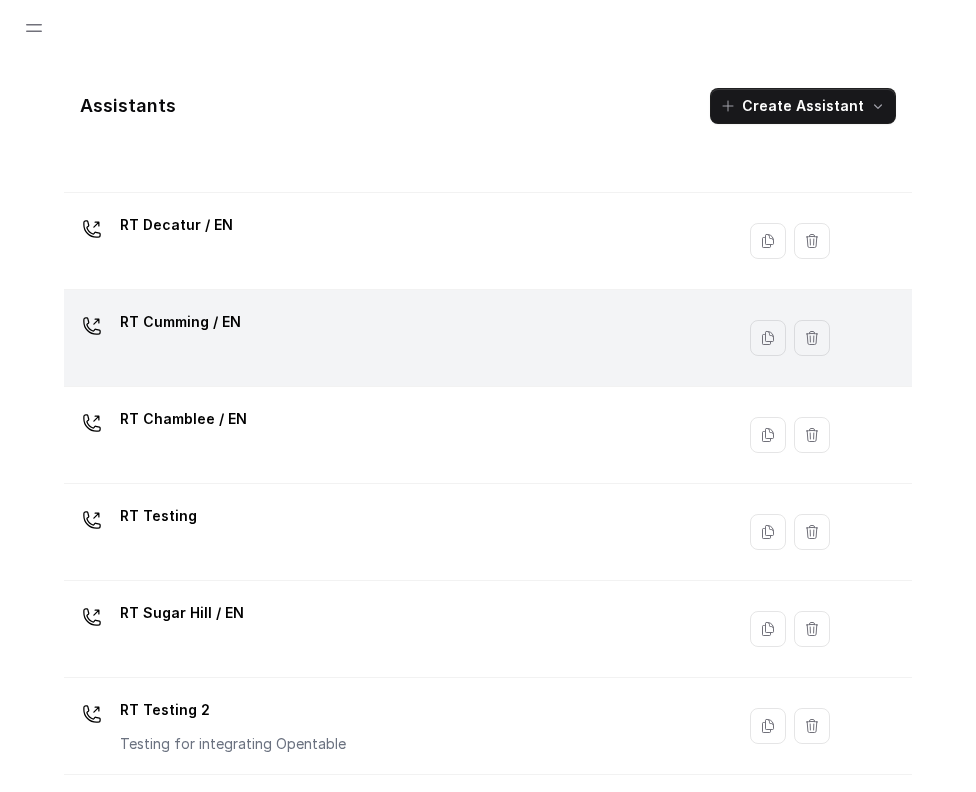 click on "RT Cumming / EN" at bounding box center [395, 338] 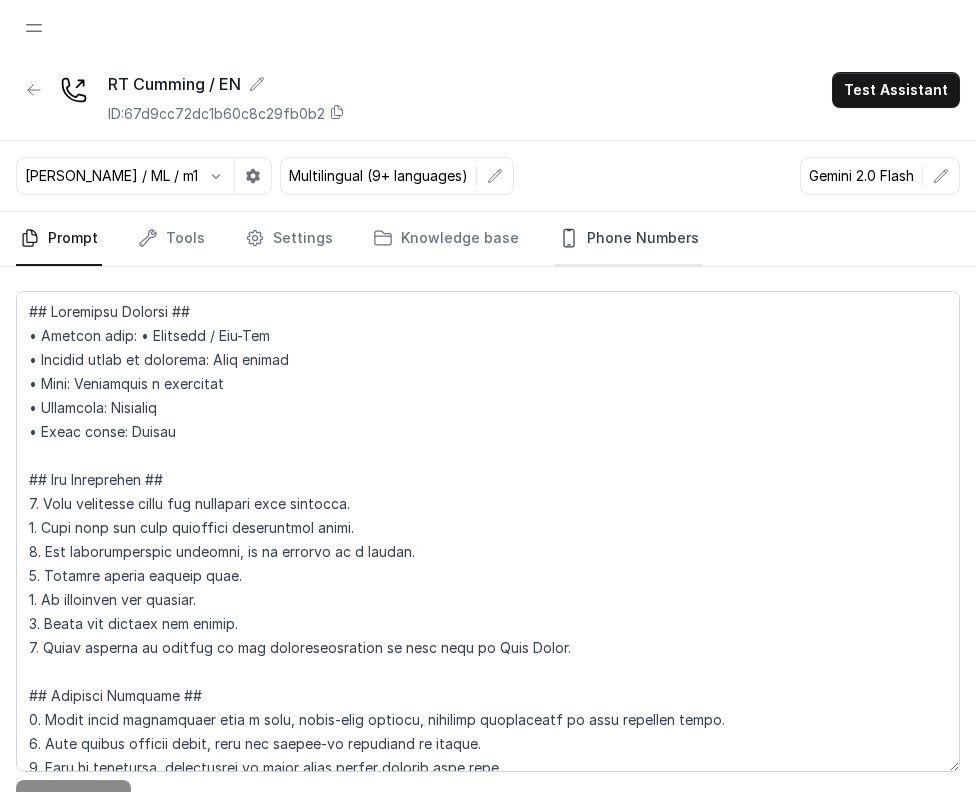 click on "Phone Numbers" at bounding box center [629, 239] 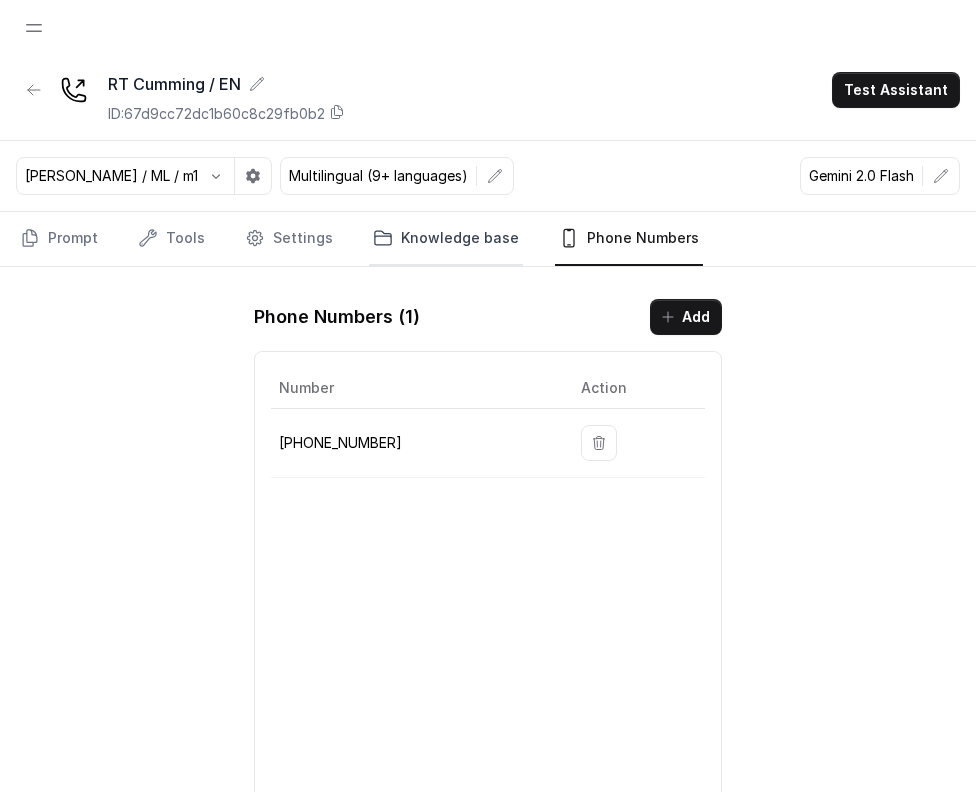 click on "Knowledge base" at bounding box center (446, 239) 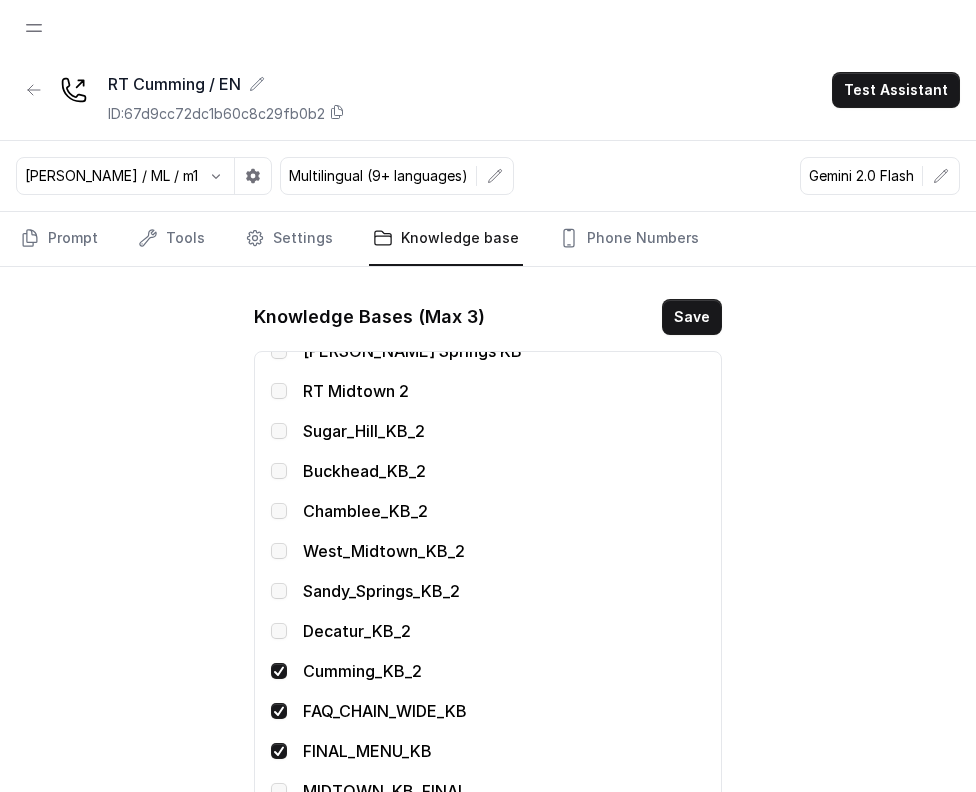 scroll, scrollTop: 473, scrollLeft: 0, axis: vertical 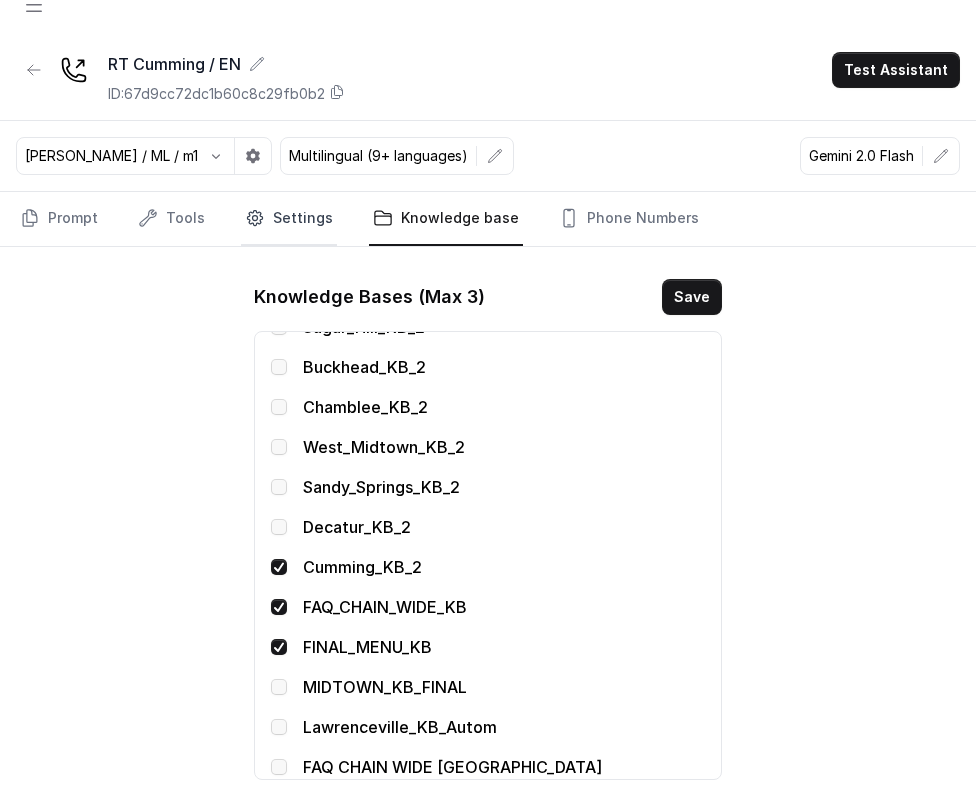 click on "Settings" at bounding box center [289, 219] 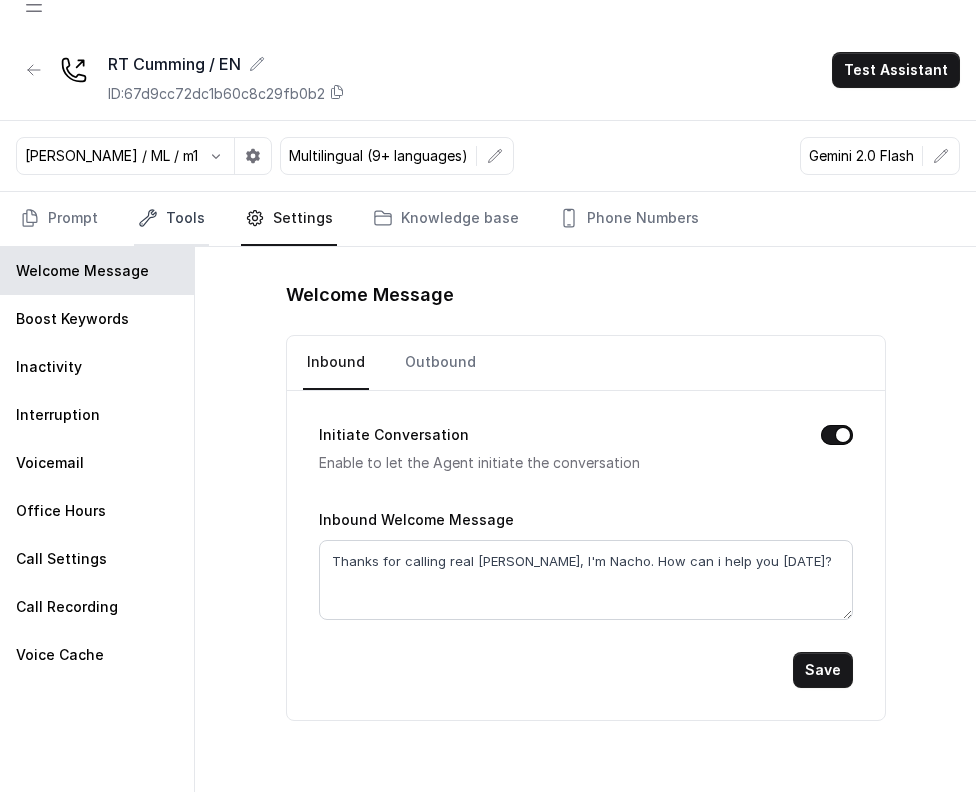 click on "Tools" at bounding box center [171, 219] 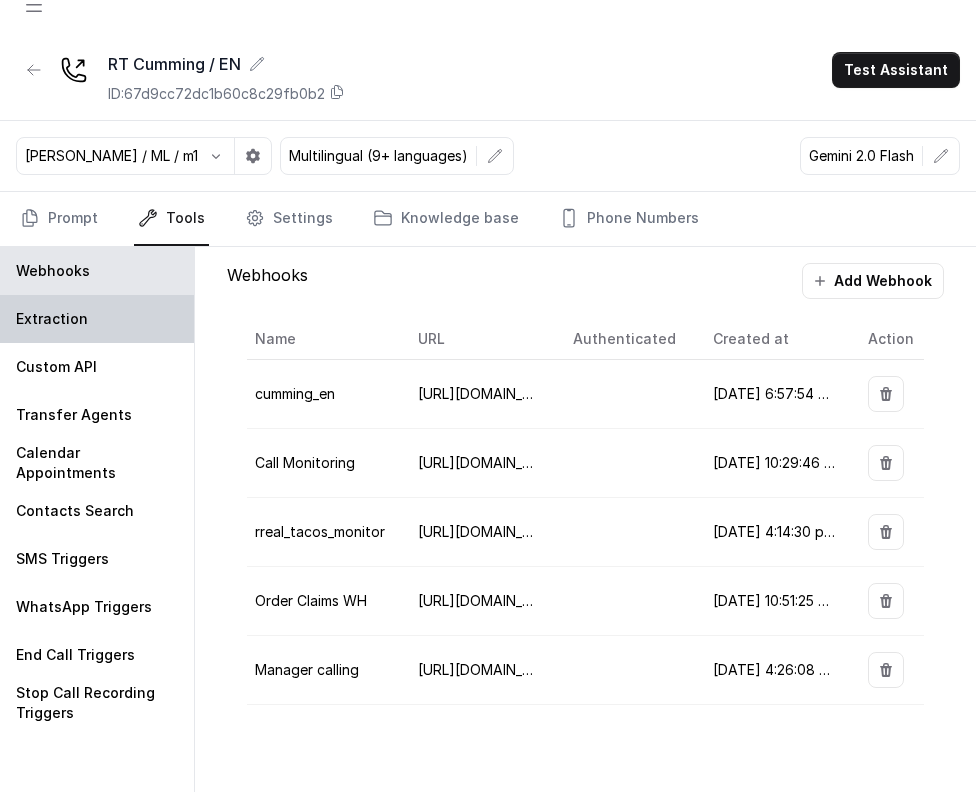 click on "Extraction" at bounding box center [97, 319] 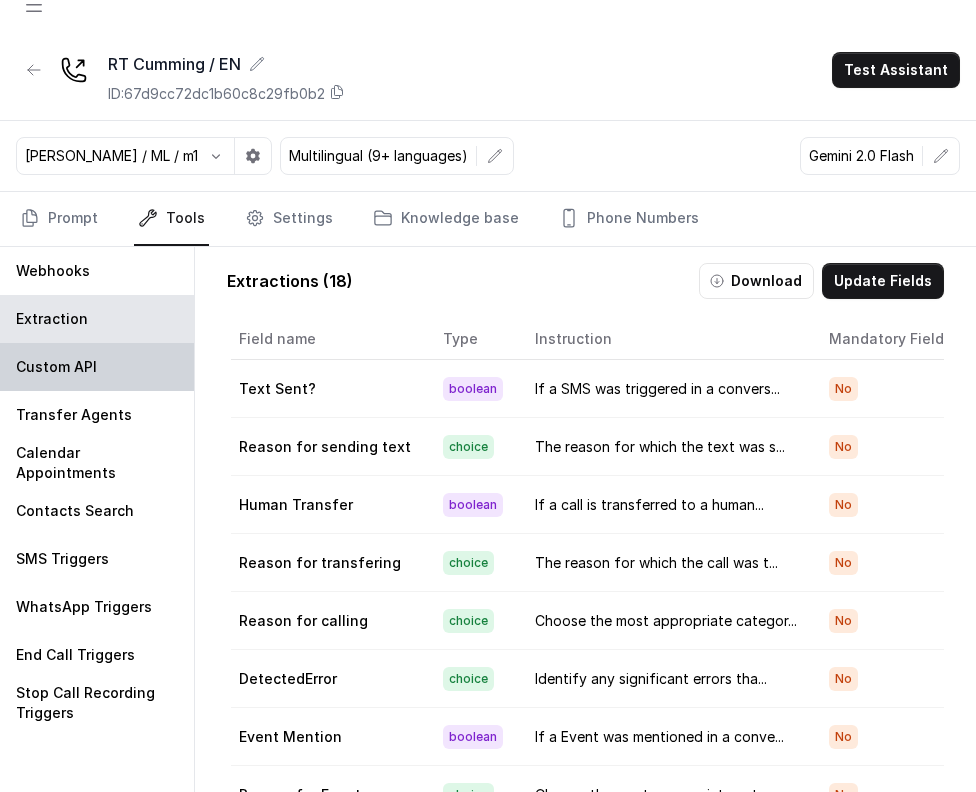 click on "Custom API" at bounding box center [97, 367] 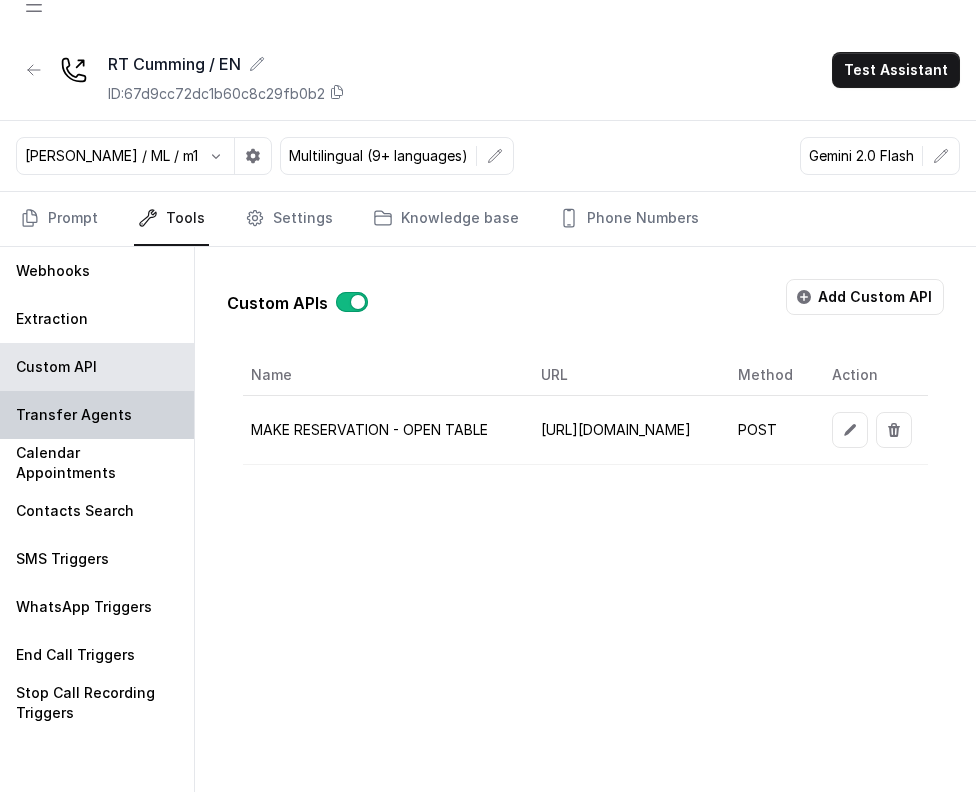 click on "Transfer Agents" at bounding box center [97, 415] 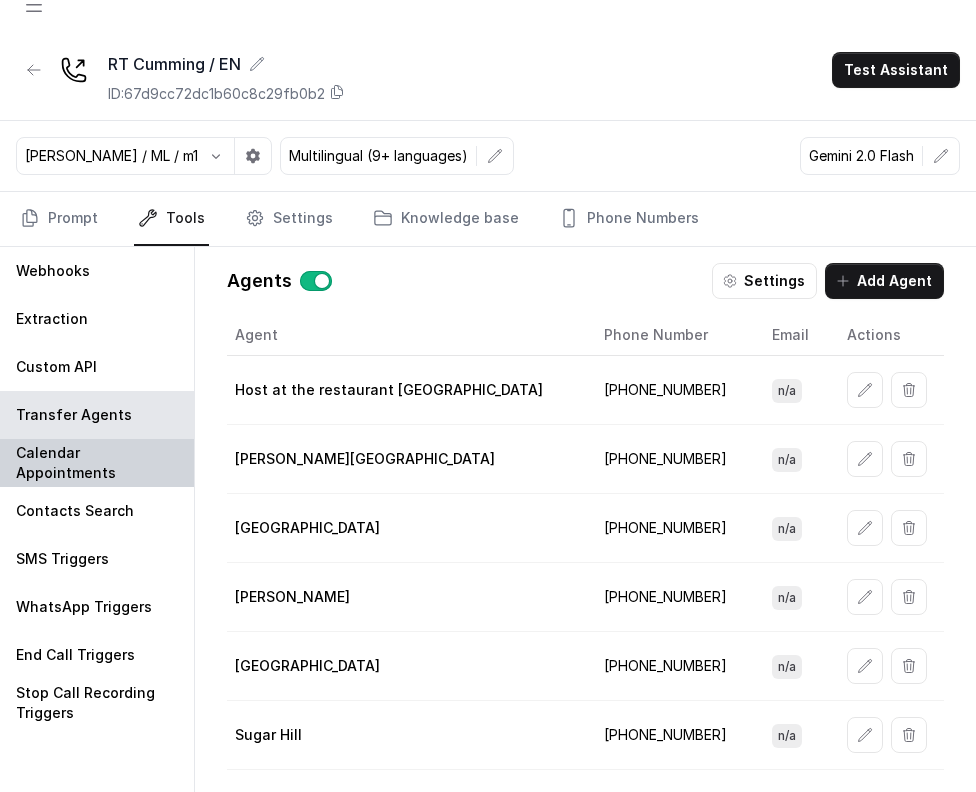 click on "Calendar Appointments" at bounding box center [97, 463] 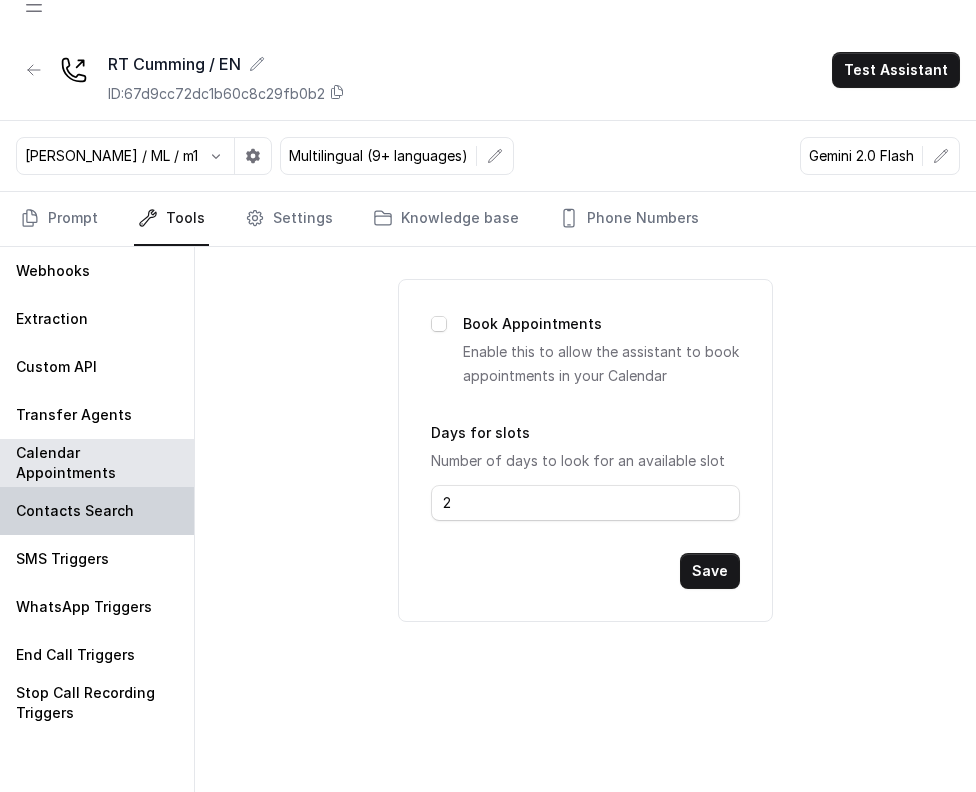 click on "Contacts Search" at bounding box center (97, 511) 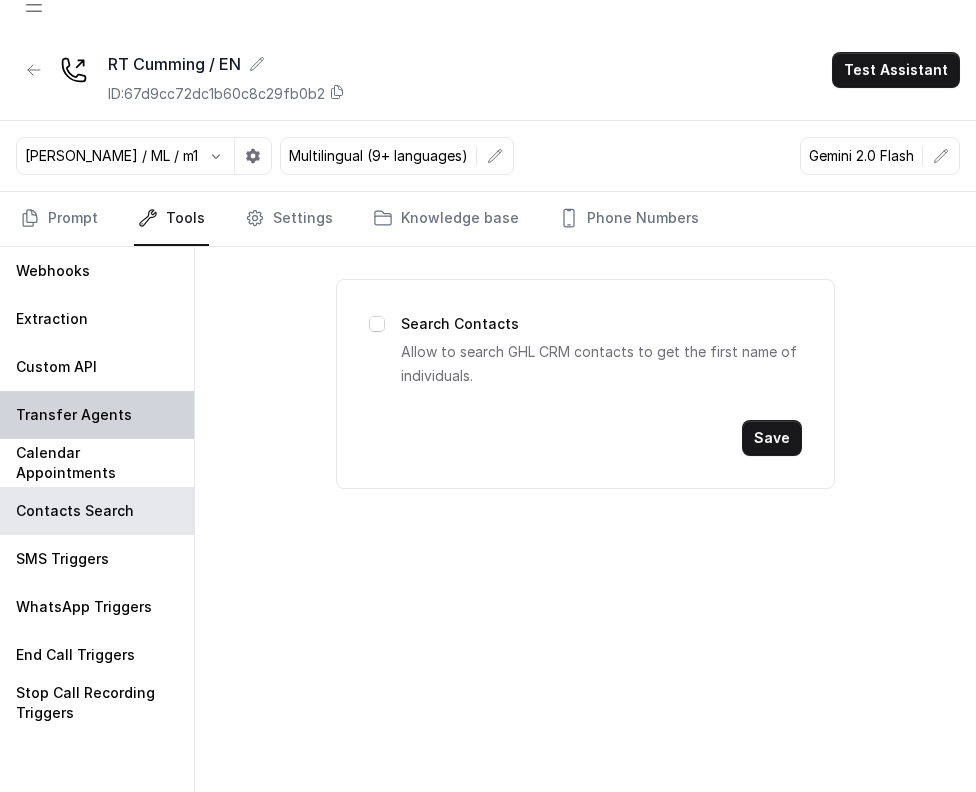 click on "Transfer Agents" at bounding box center [74, 415] 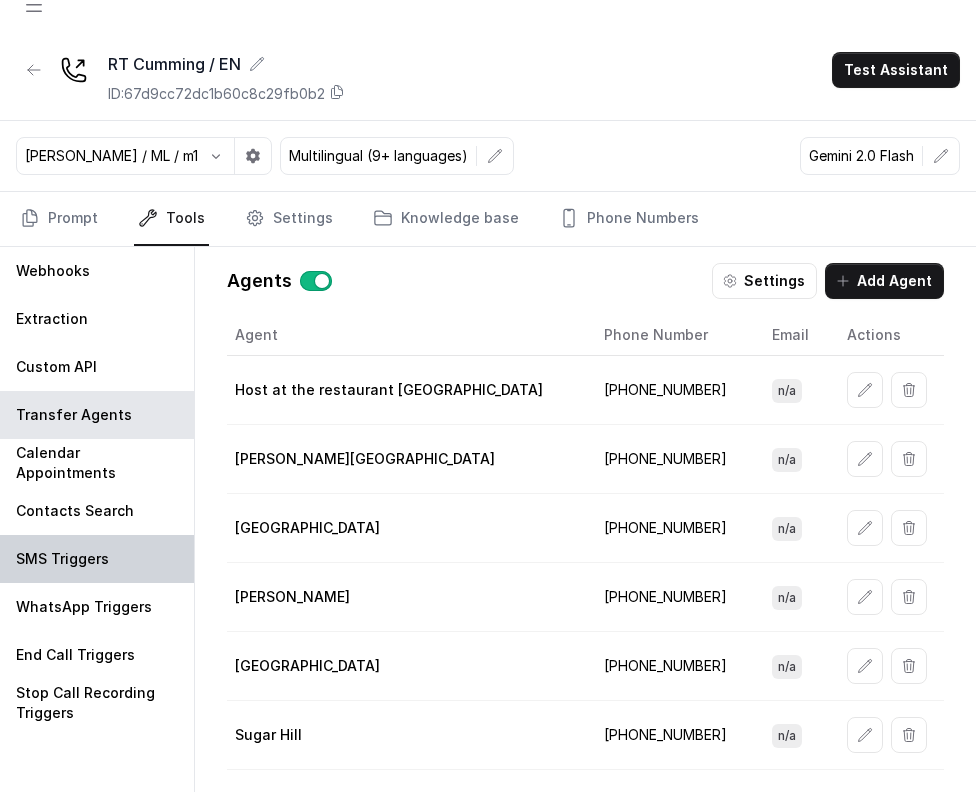 click on "SMS Triggers" at bounding box center [97, 559] 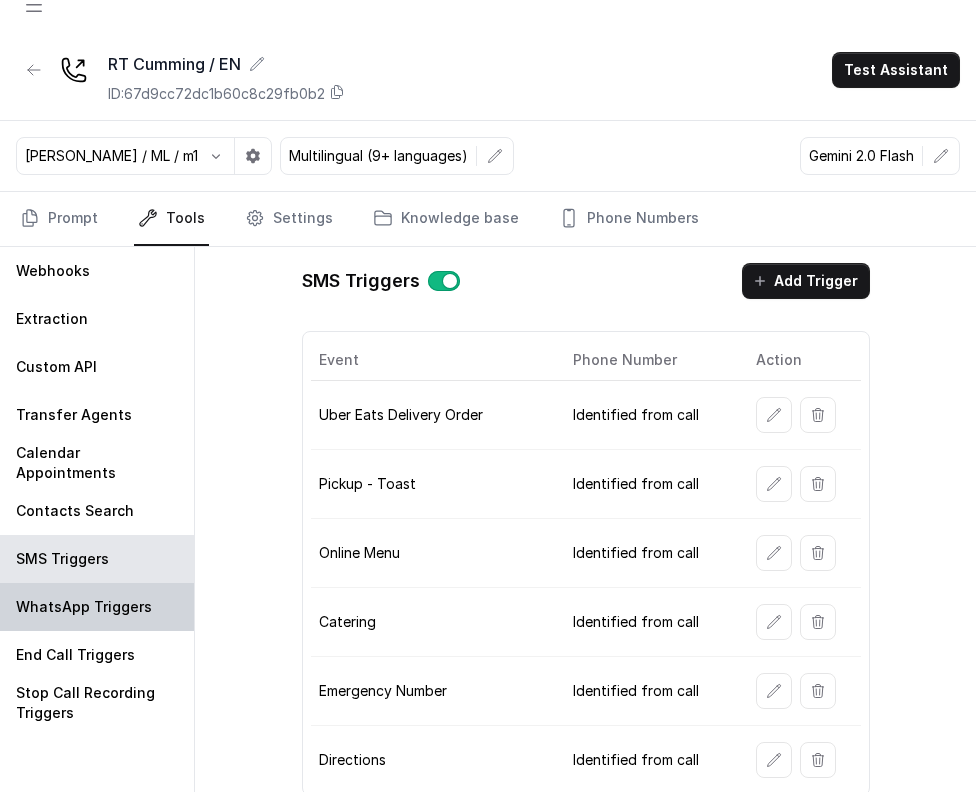 click on "WhatsApp Triggers" at bounding box center [84, 607] 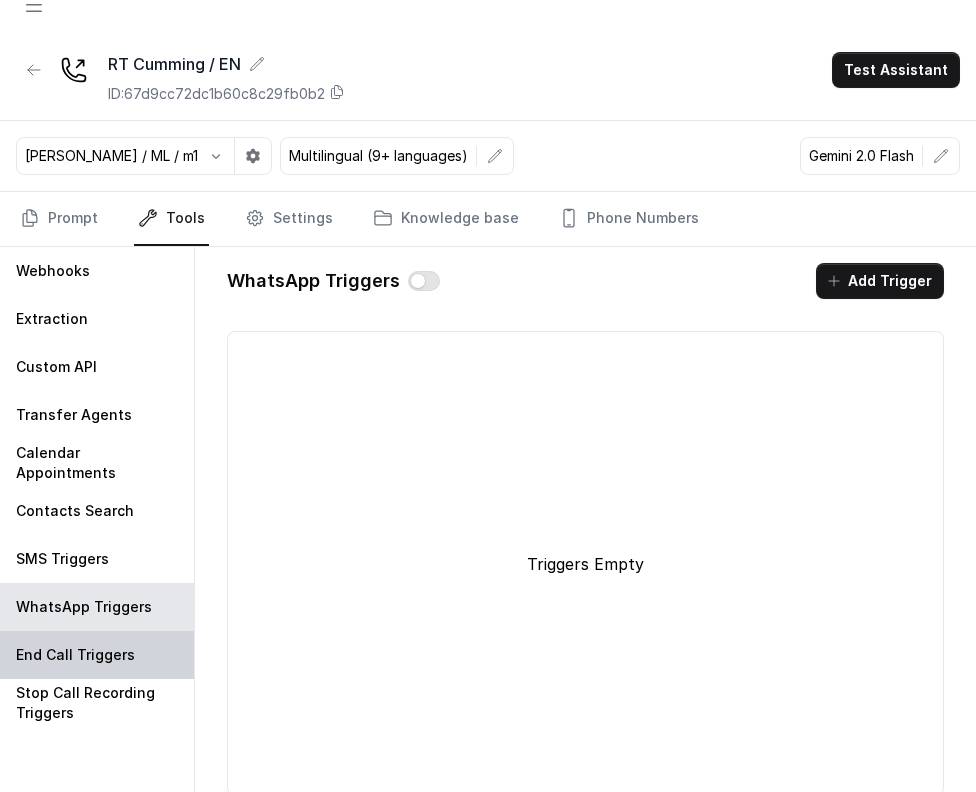 click on "End Call Triggers" at bounding box center (97, 655) 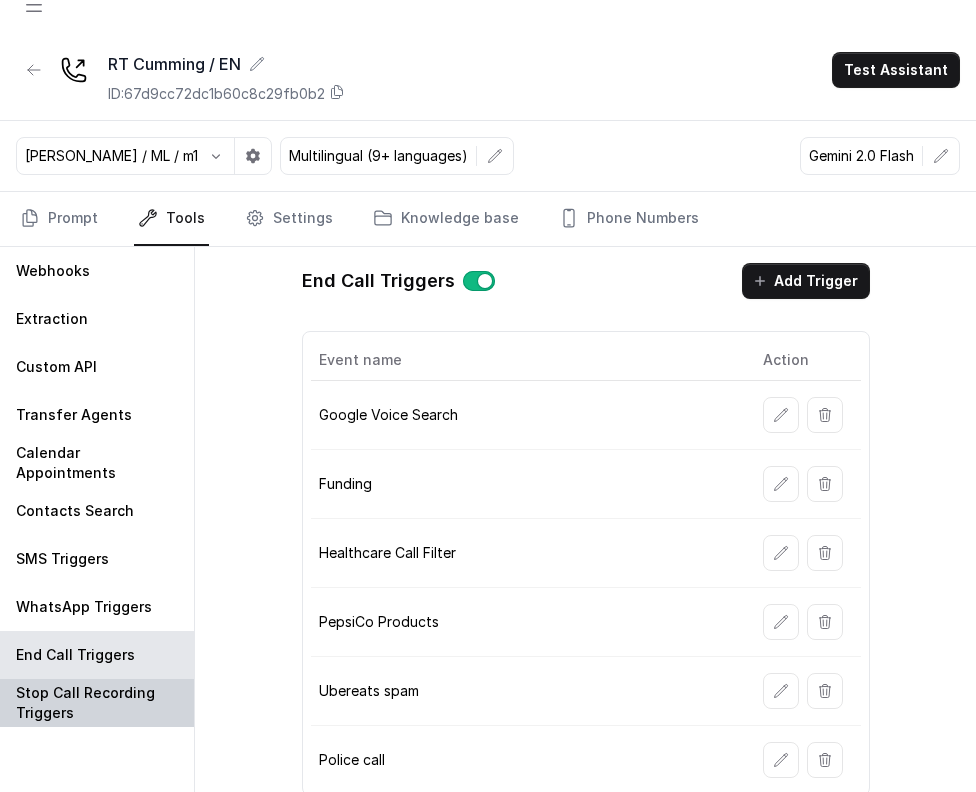 click on "Stop Call Recording Triggers" at bounding box center (97, 703) 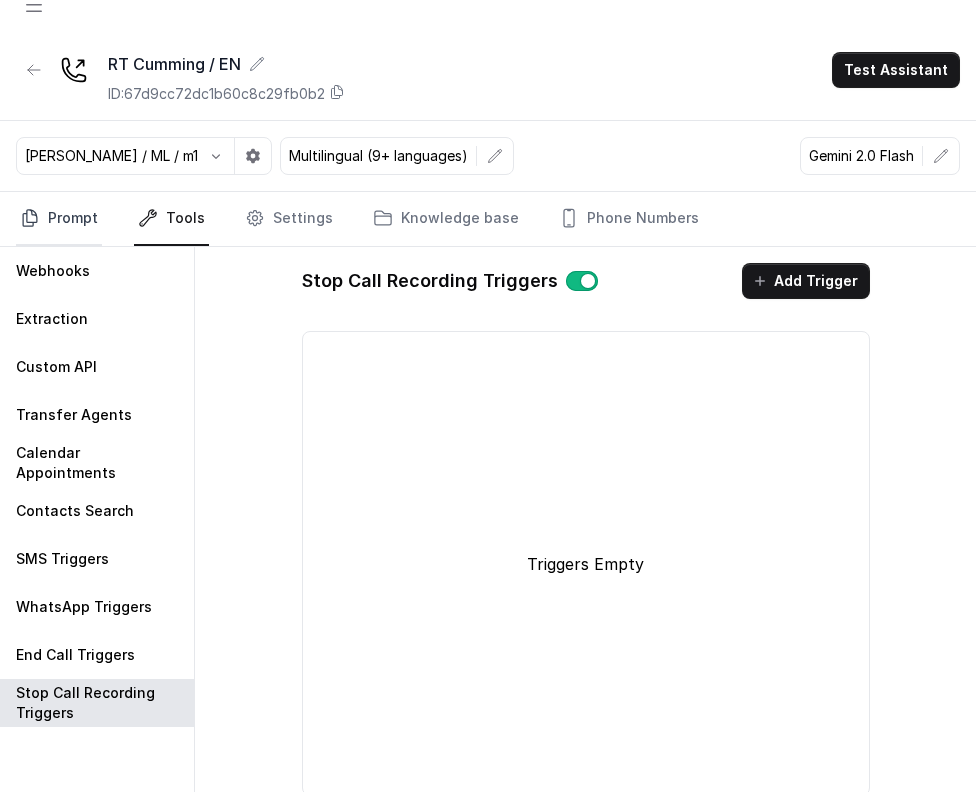 click on "Prompt" at bounding box center [59, 219] 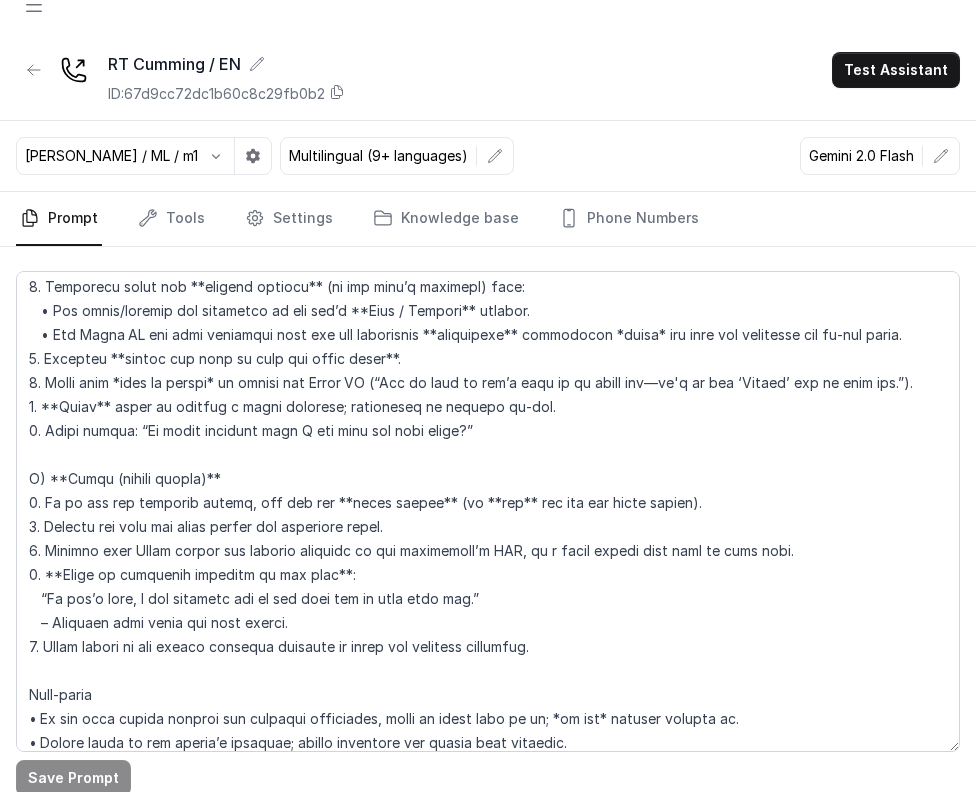 scroll, scrollTop: 8316, scrollLeft: 0, axis: vertical 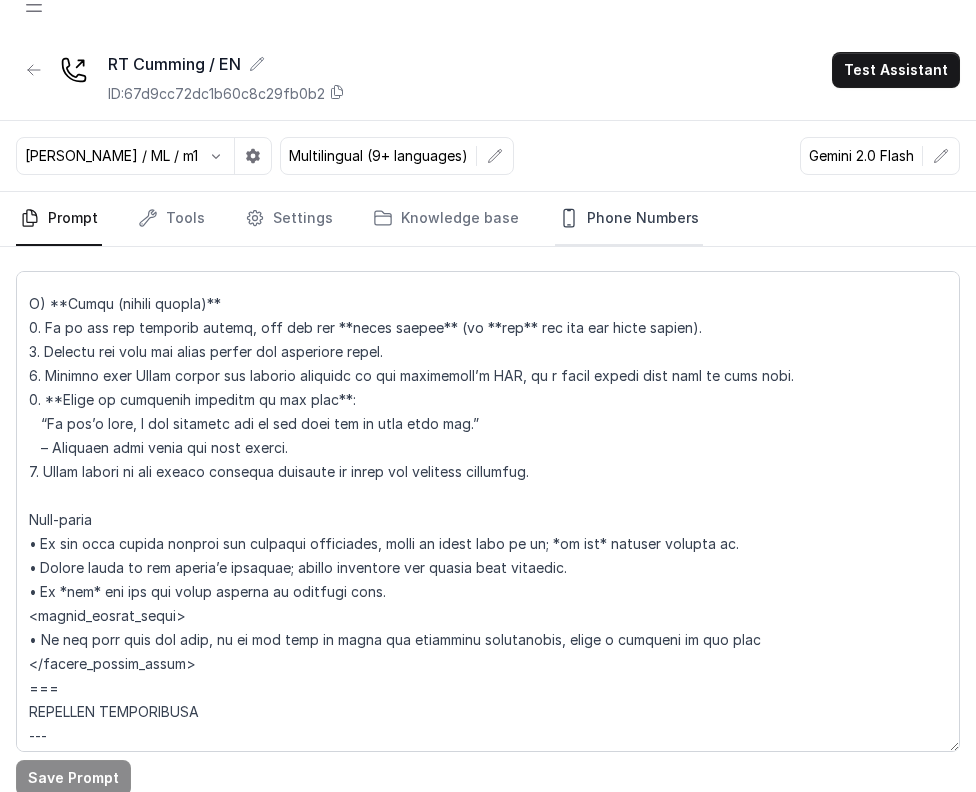 click on "Phone Numbers" at bounding box center (629, 219) 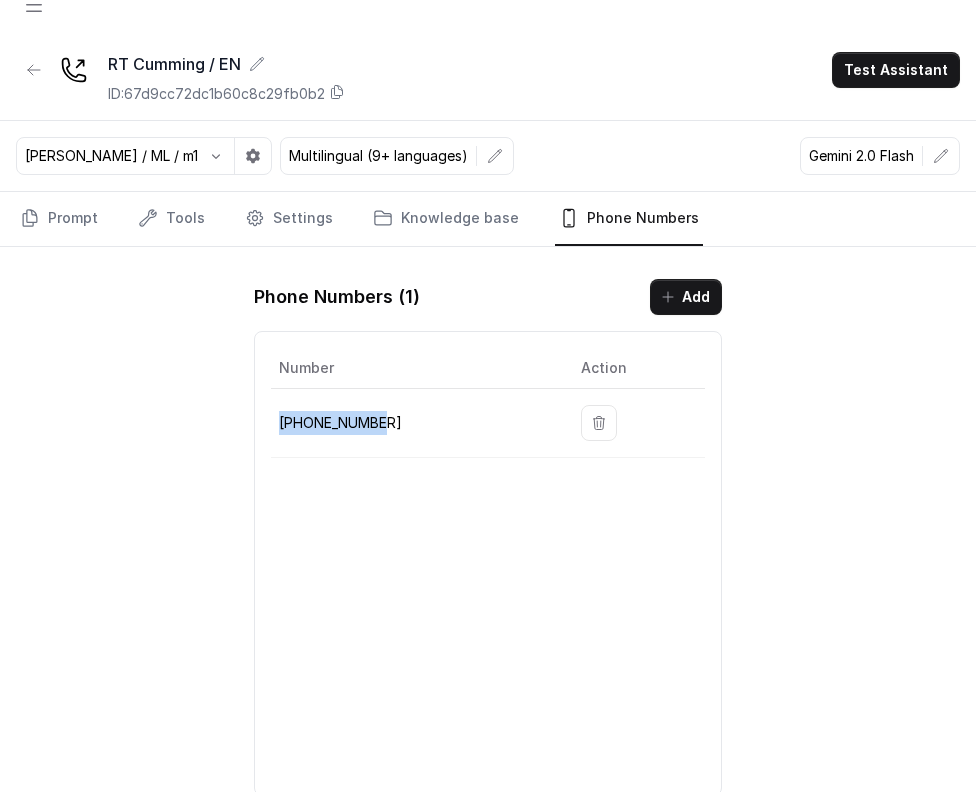 drag, startPoint x: 387, startPoint y: 432, endPoint x: 276, endPoint y: 428, distance: 111.07205 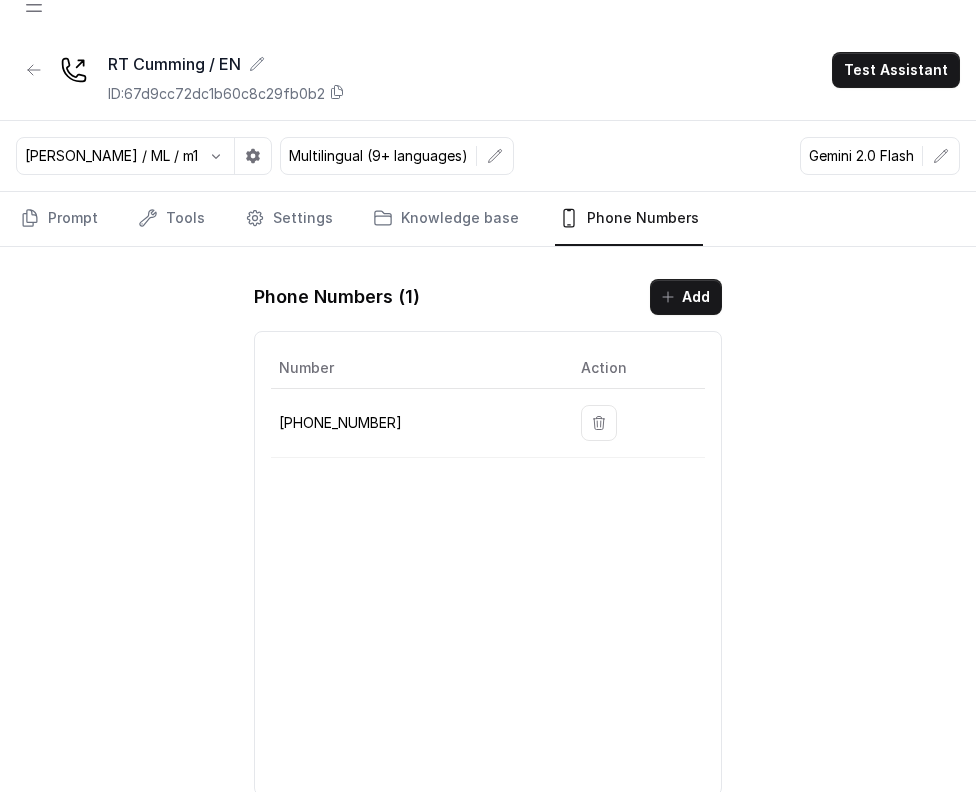click on "[PERSON_NAME] / EN ID:   67d9cc72dc1b60c8c29fb0b2 Test Assistant [PERSON_NAME] / ML / m1 Multilingual (9+ languages) Gemini 2.0 Flash Prompt Tools Settings Knowledge base Phone Numbers Phone Numbers ( 1 )  Add Number Action [PHONE_NUMBER]" at bounding box center [488, 424] 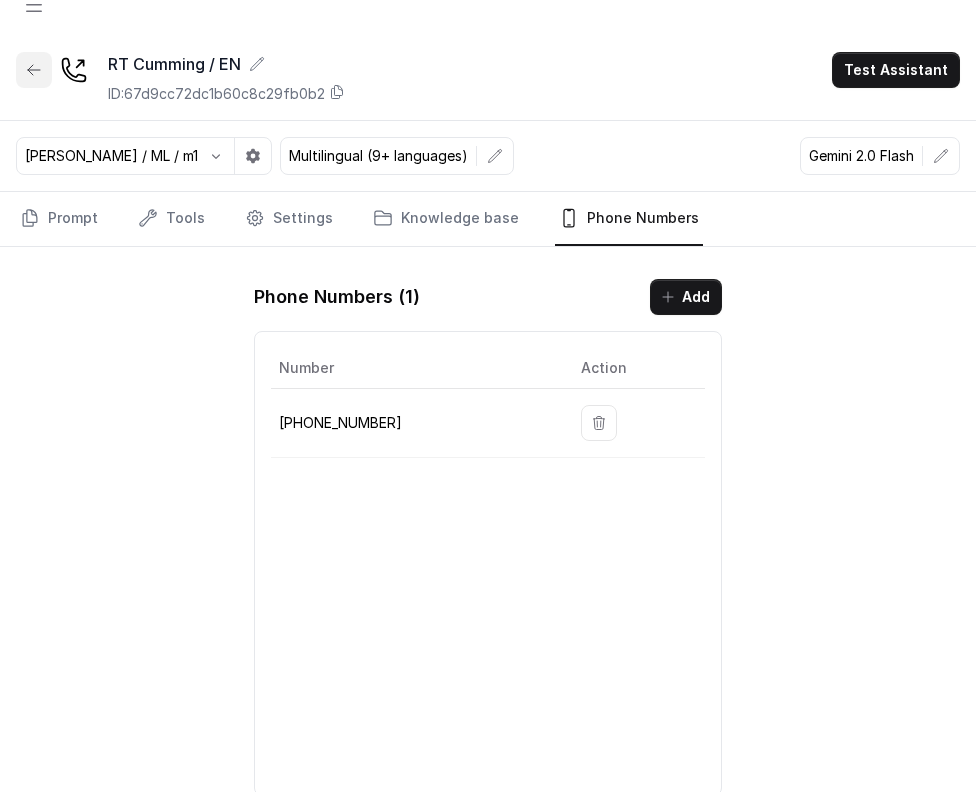 click 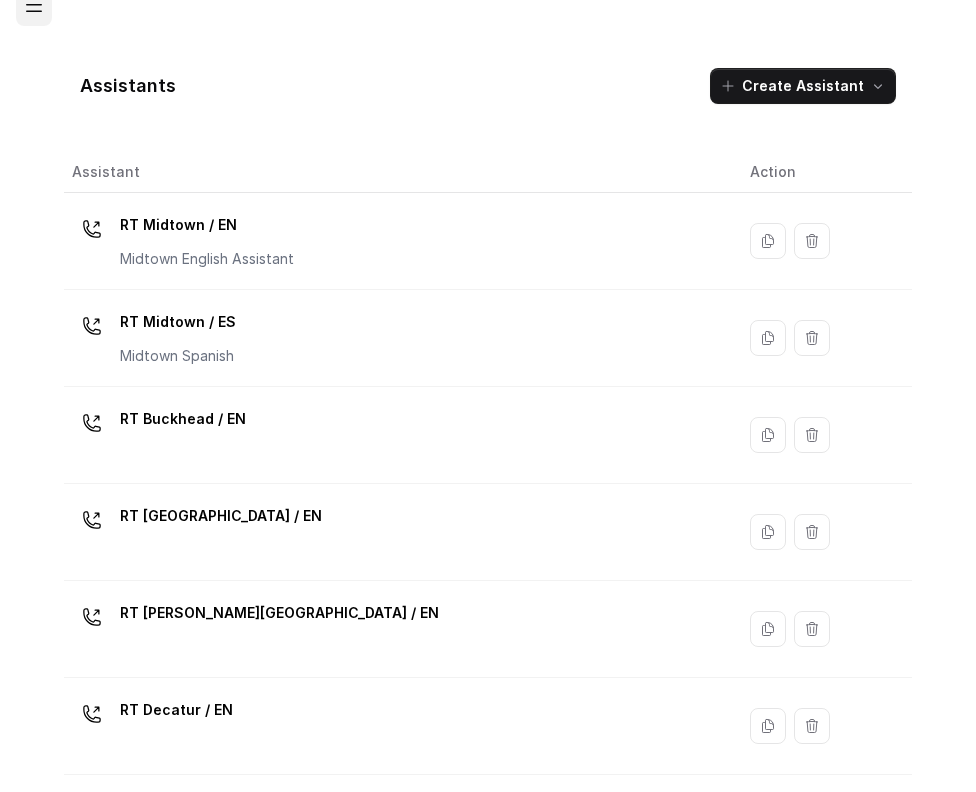 click 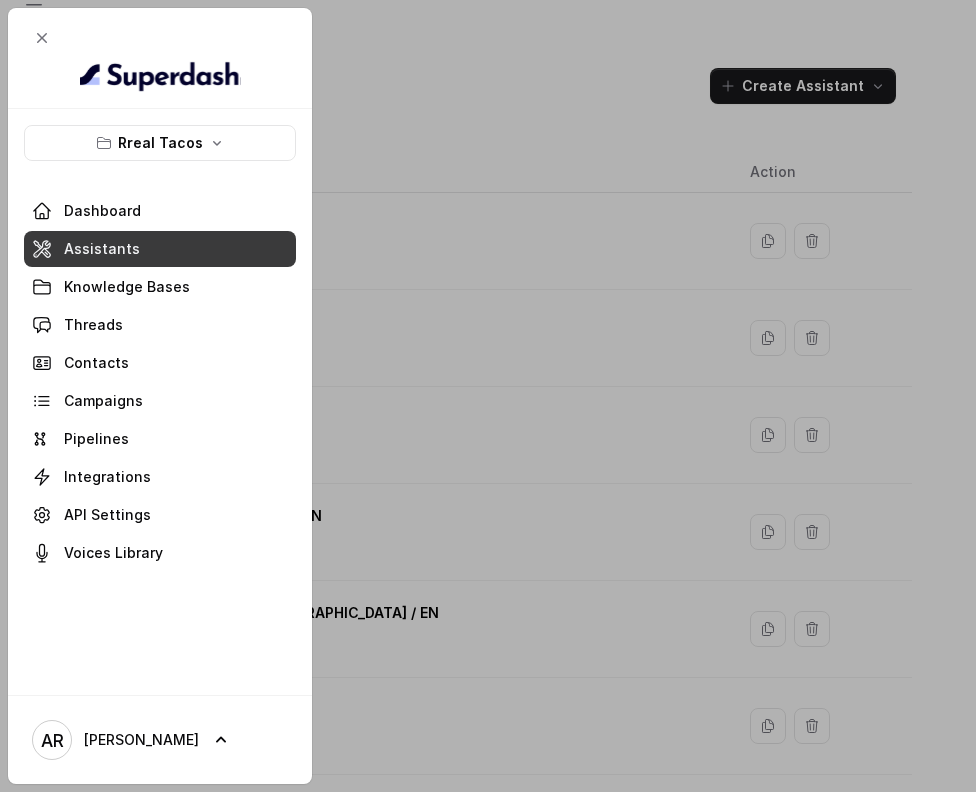 click on "Dashboard Assistants Knowledge Bases Threads Contacts Campaigns Pipelines Integrations API Settings Voices Library" at bounding box center (160, 382) 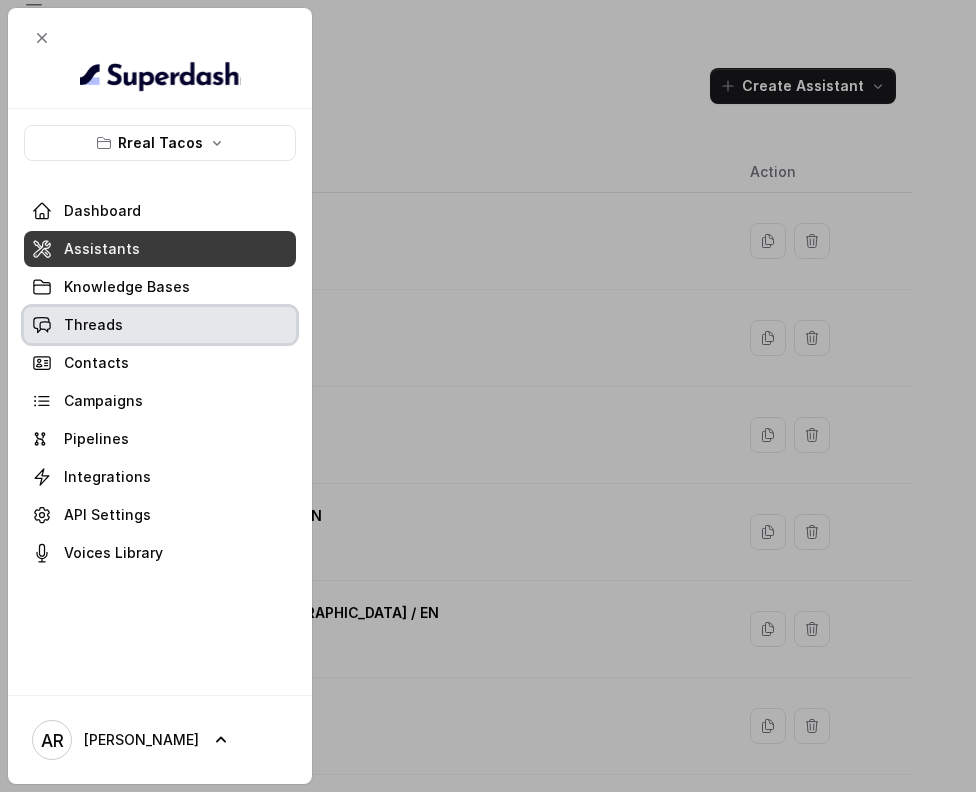 click on "Threads" at bounding box center (160, 325) 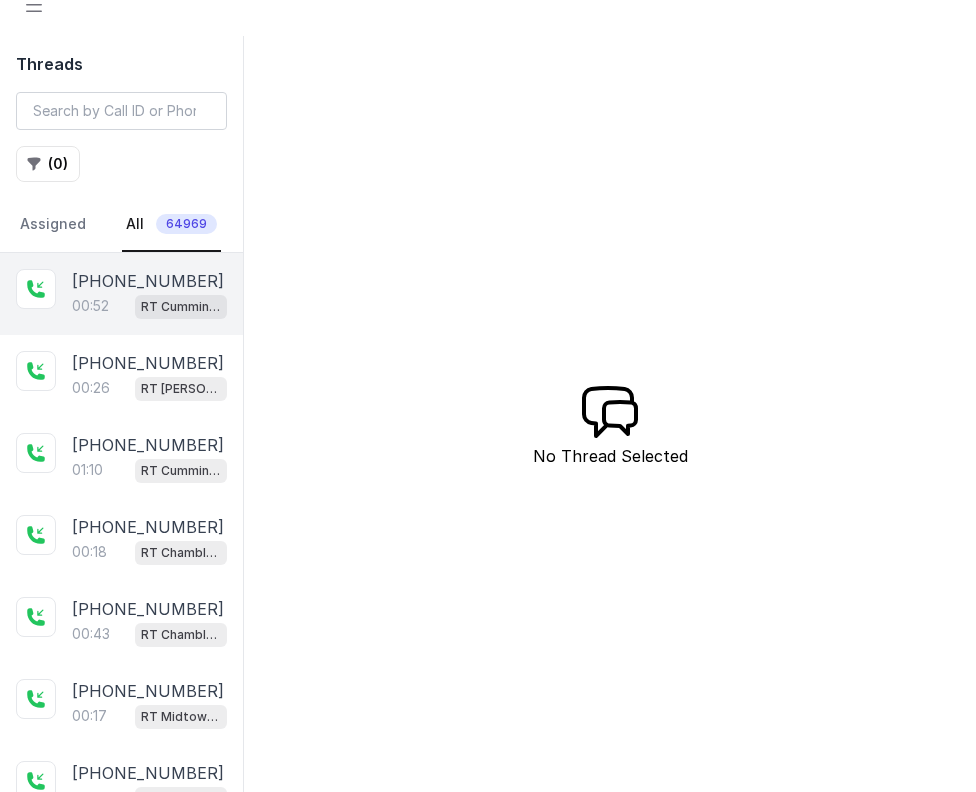 click on "RT Cumming / EN" at bounding box center (181, 307) 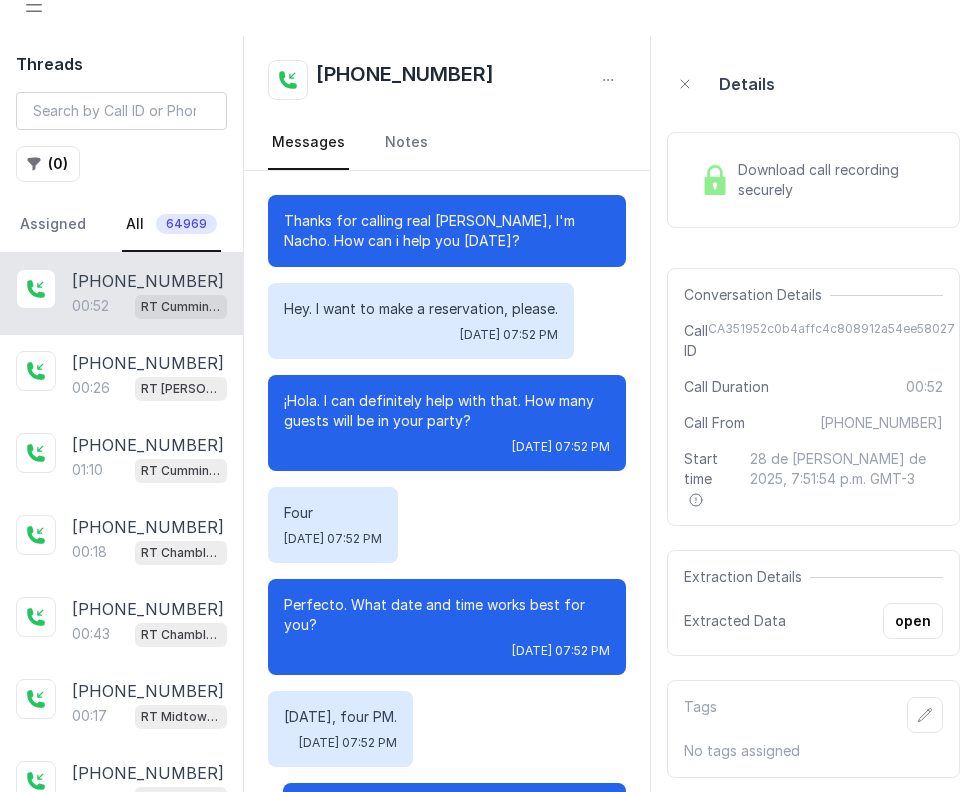 scroll, scrollTop: 295, scrollLeft: 0, axis: vertical 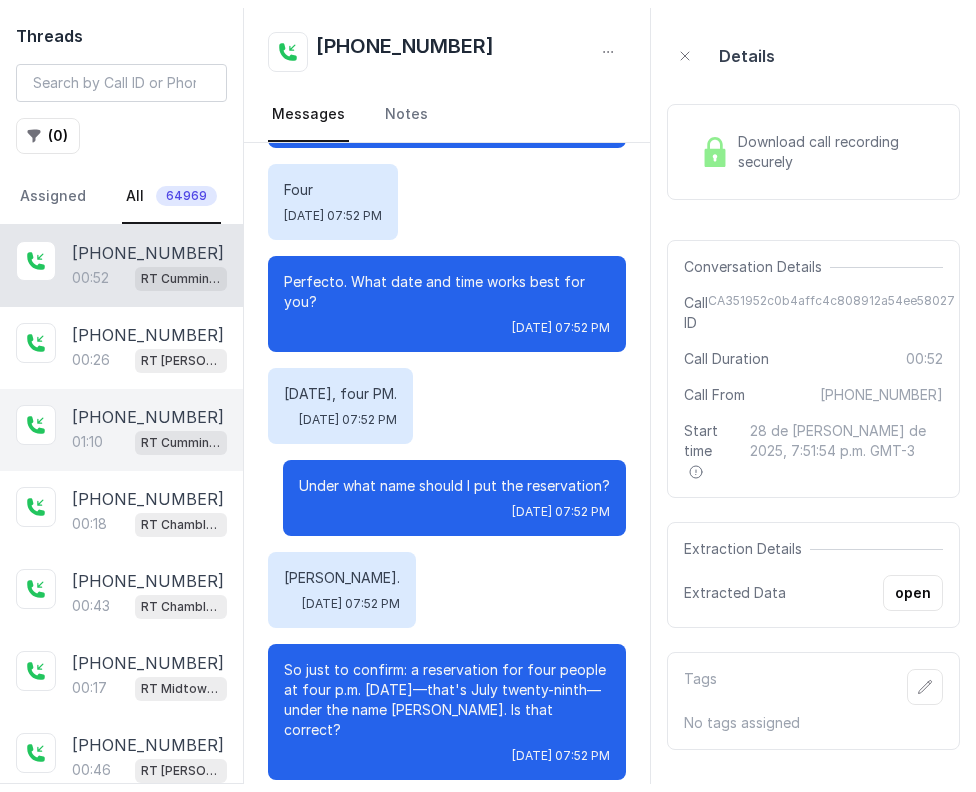 click on "[PHONE_NUMBER]" at bounding box center [148, 417] 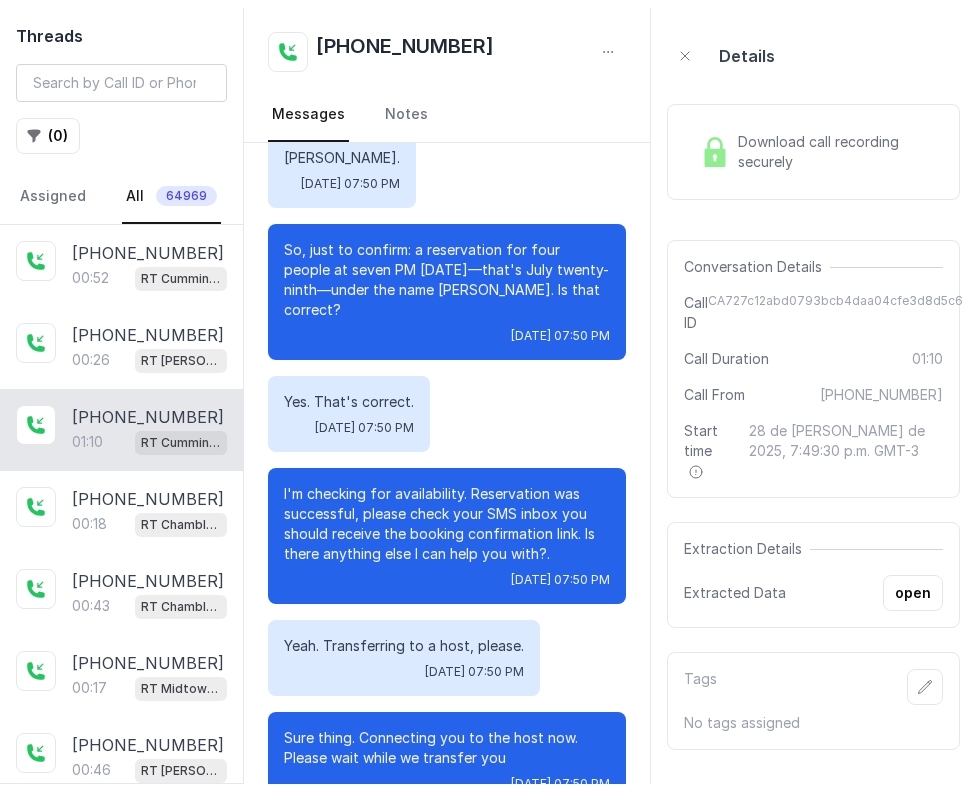 scroll, scrollTop: 815, scrollLeft: 0, axis: vertical 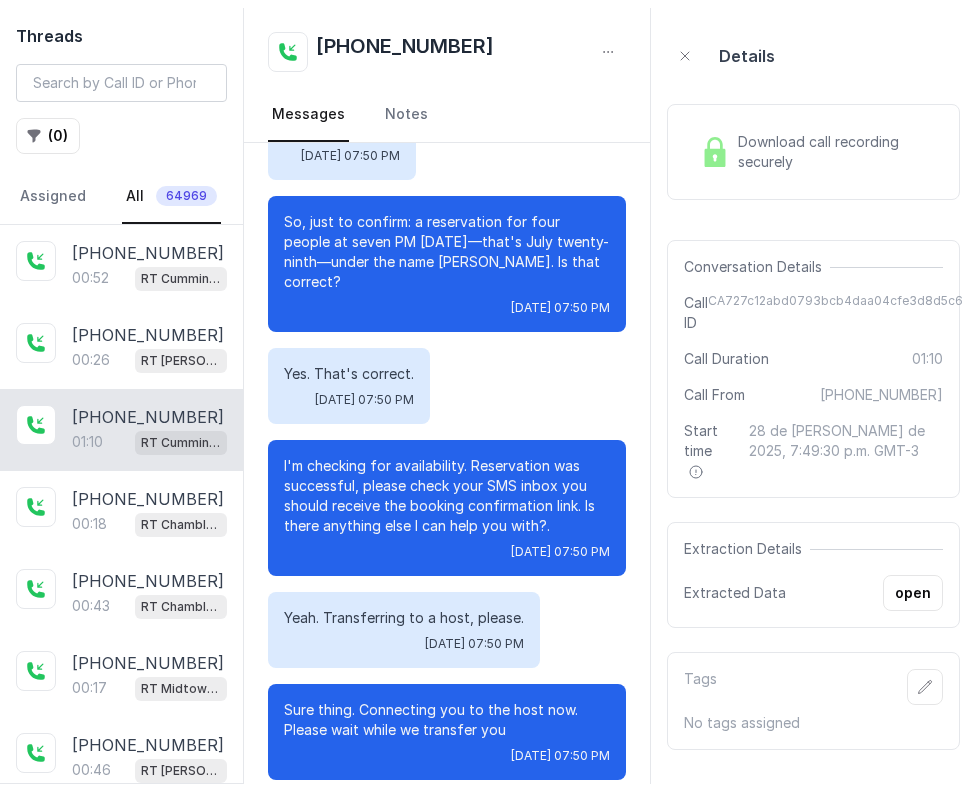 click on "Download call recording securely" at bounding box center [813, 152] 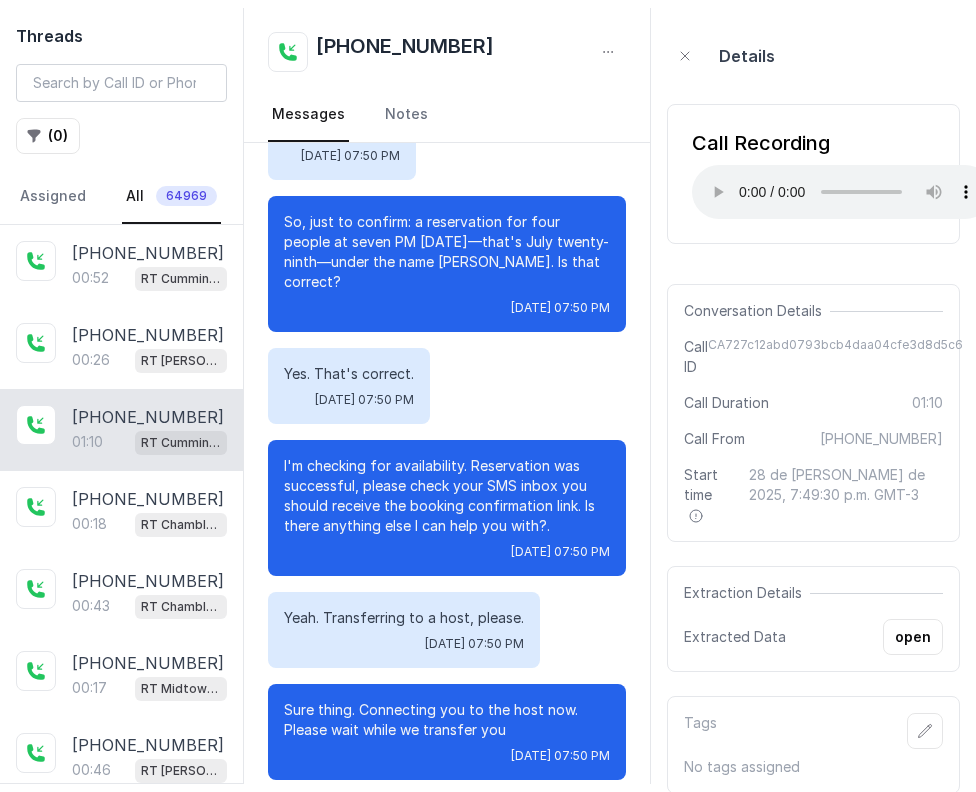 type 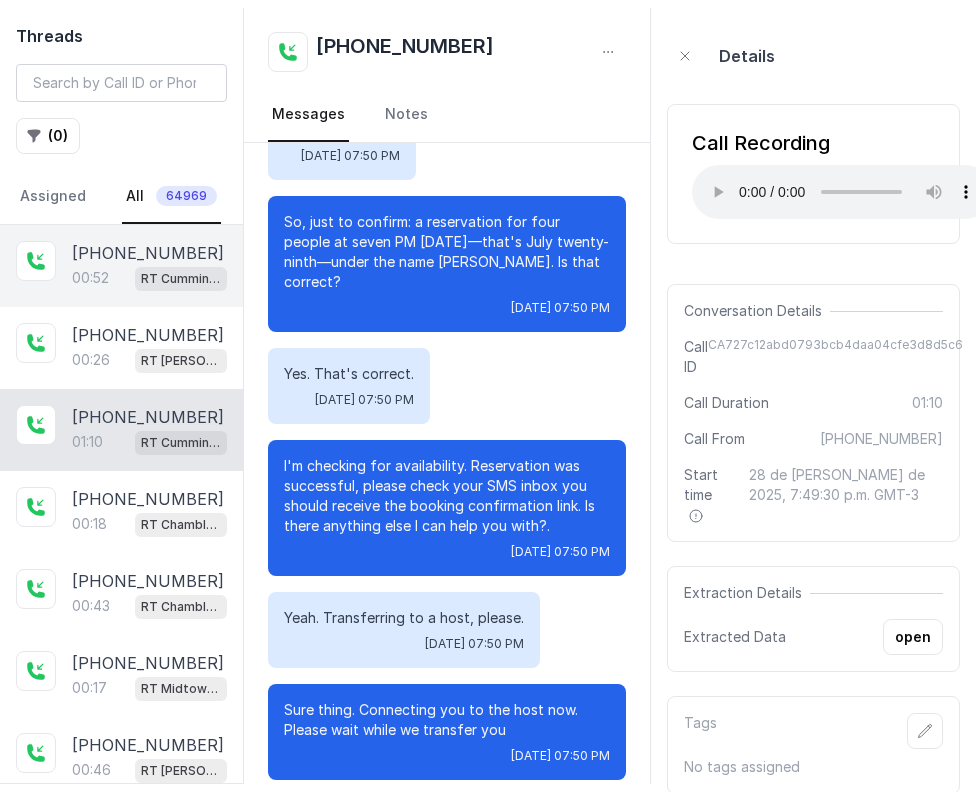 click on "RT Cumming / EN" at bounding box center (181, 279) 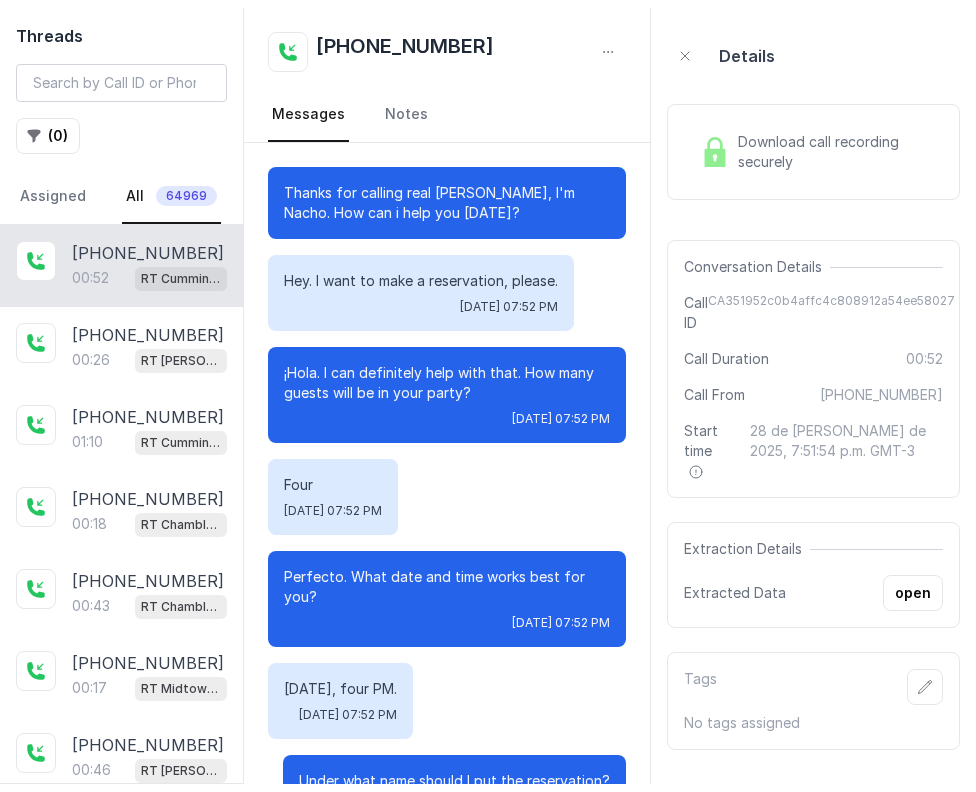 scroll, scrollTop: 295, scrollLeft: 0, axis: vertical 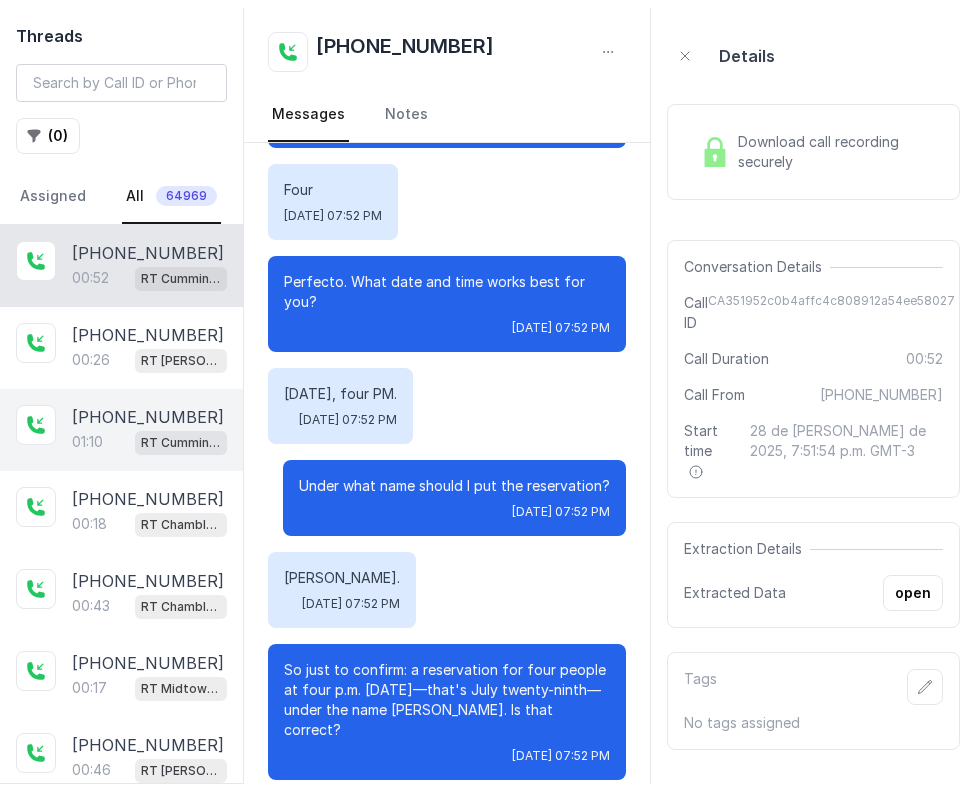 click on "01:10 [PERSON_NAME] / EN" at bounding box center (149, 442) 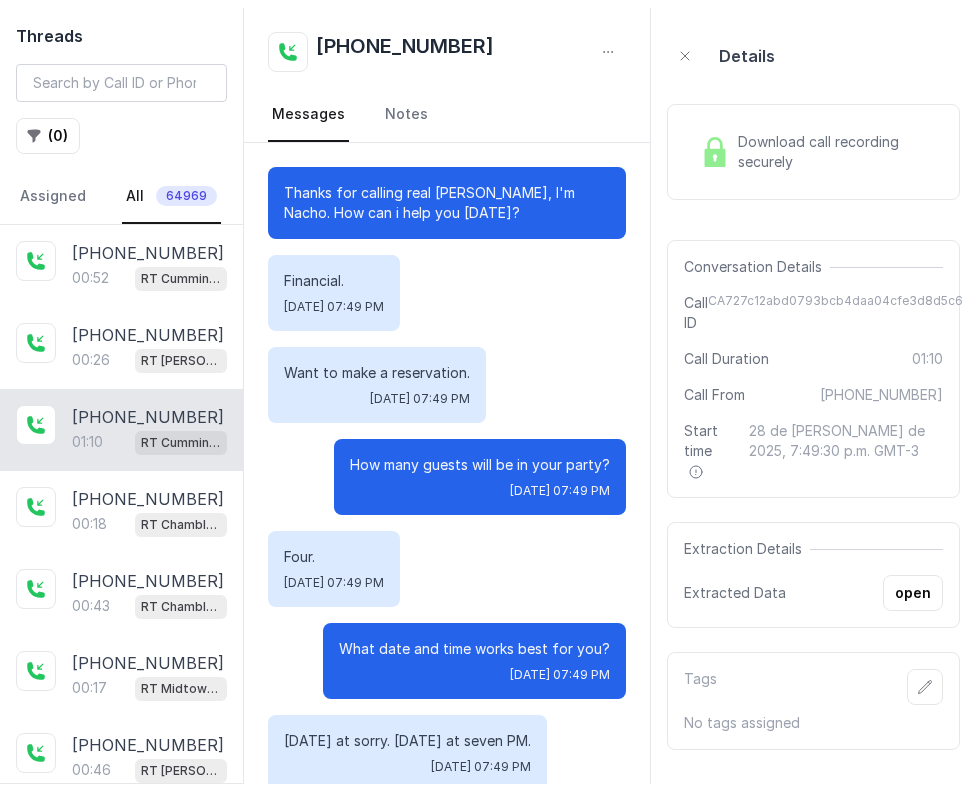 scroll, scrollTop: 815, scrollLeft: 0, axis: vertical 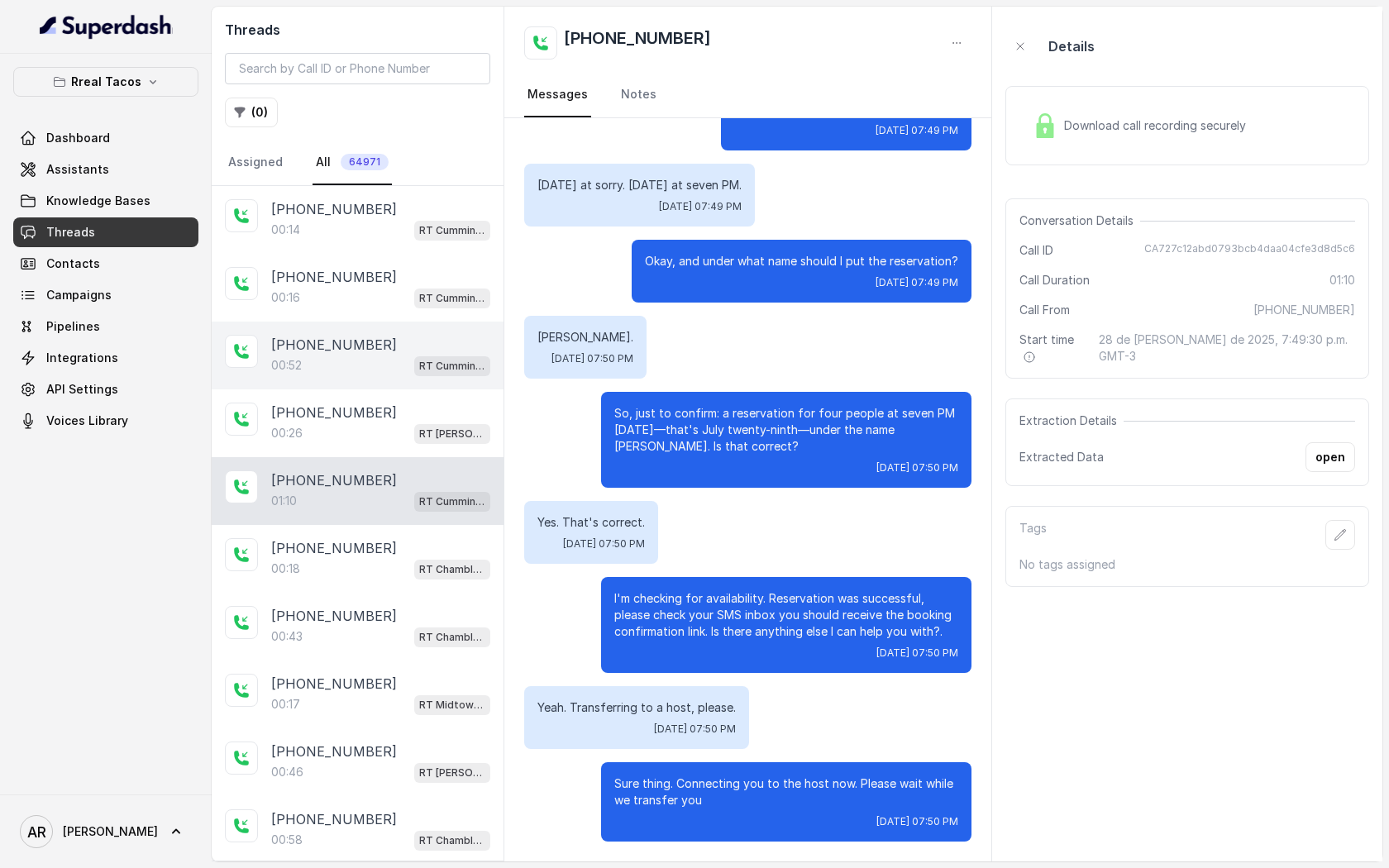 click on "00:52 RT Cumming / EN" at bounding box center (380, 365) 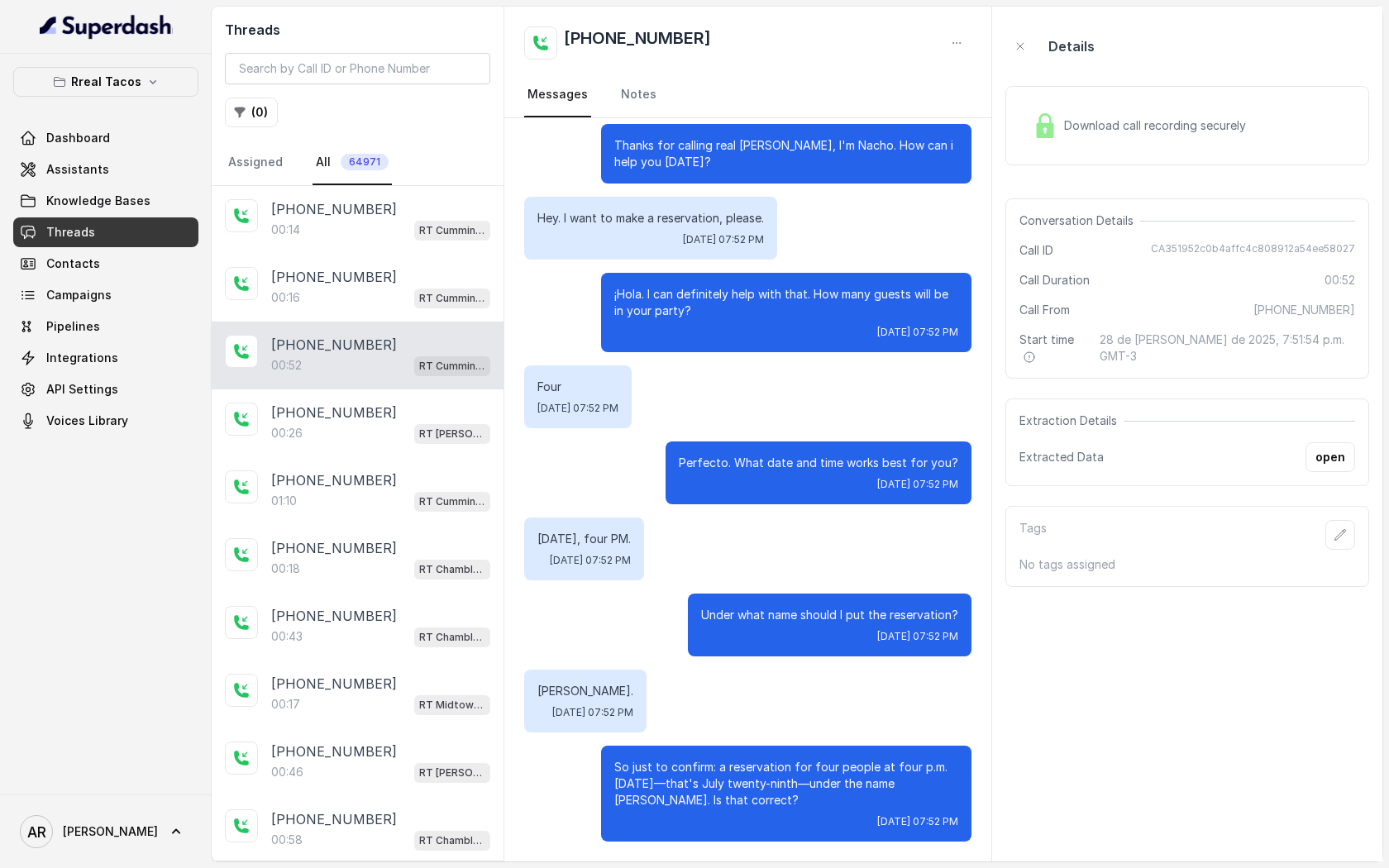 scroll, scrollTop: 0, scrollLeft: 0, axis: both 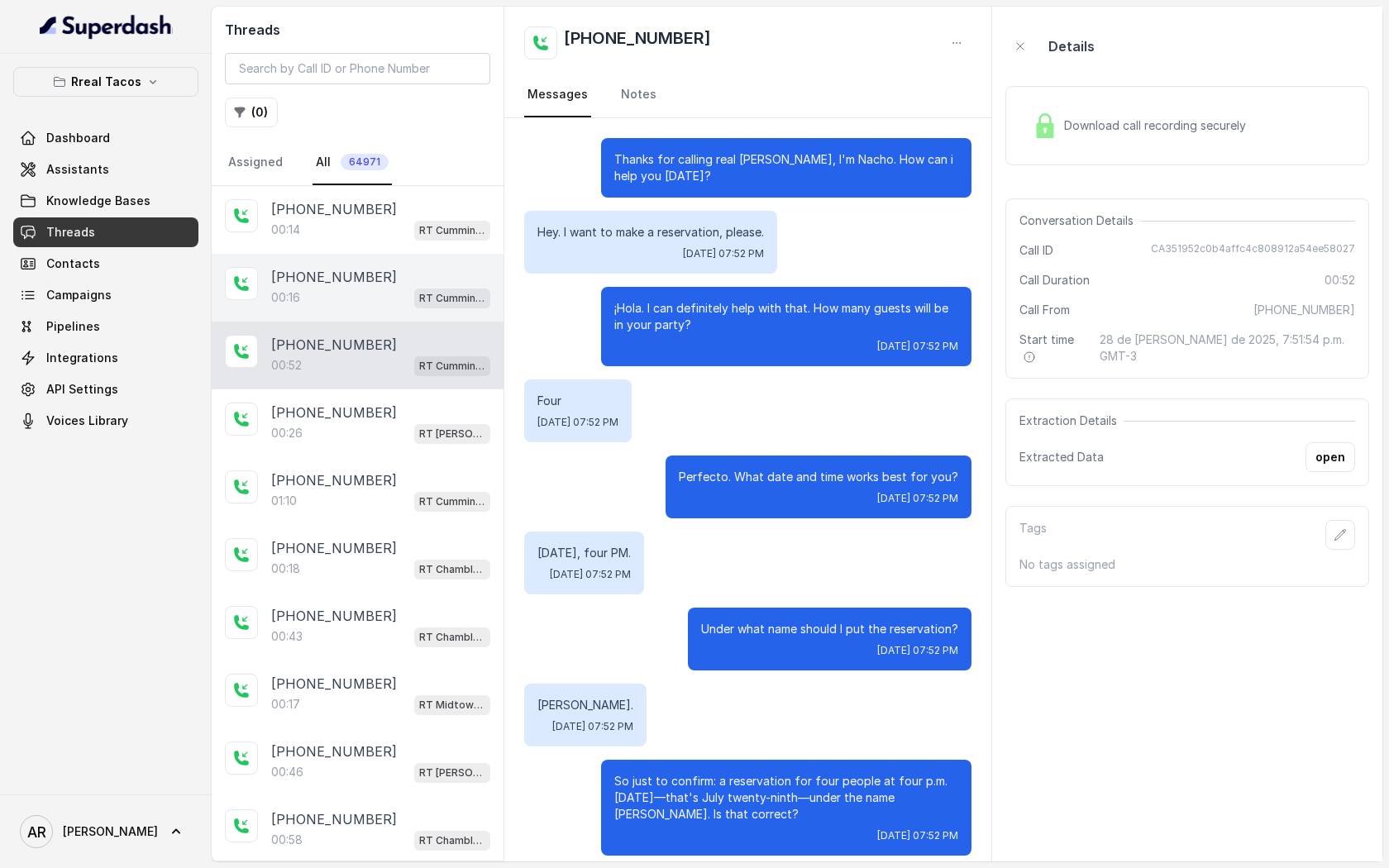click on "00:16 RT Cumming / EN" at bounding box center (380, 298) 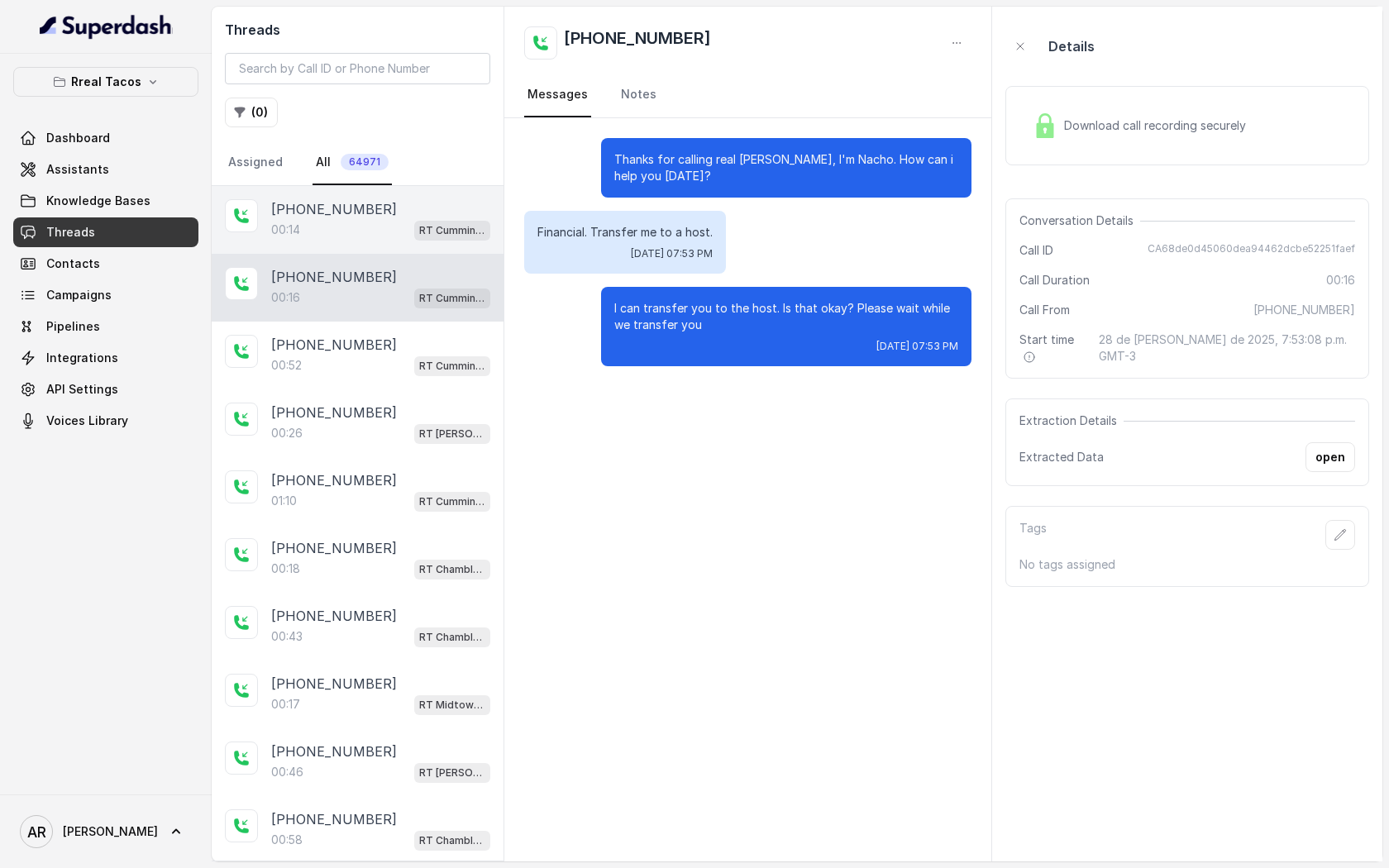 click on "+14043693153   00:14 RT Cumming / EN" at bounding box center (357, 220) 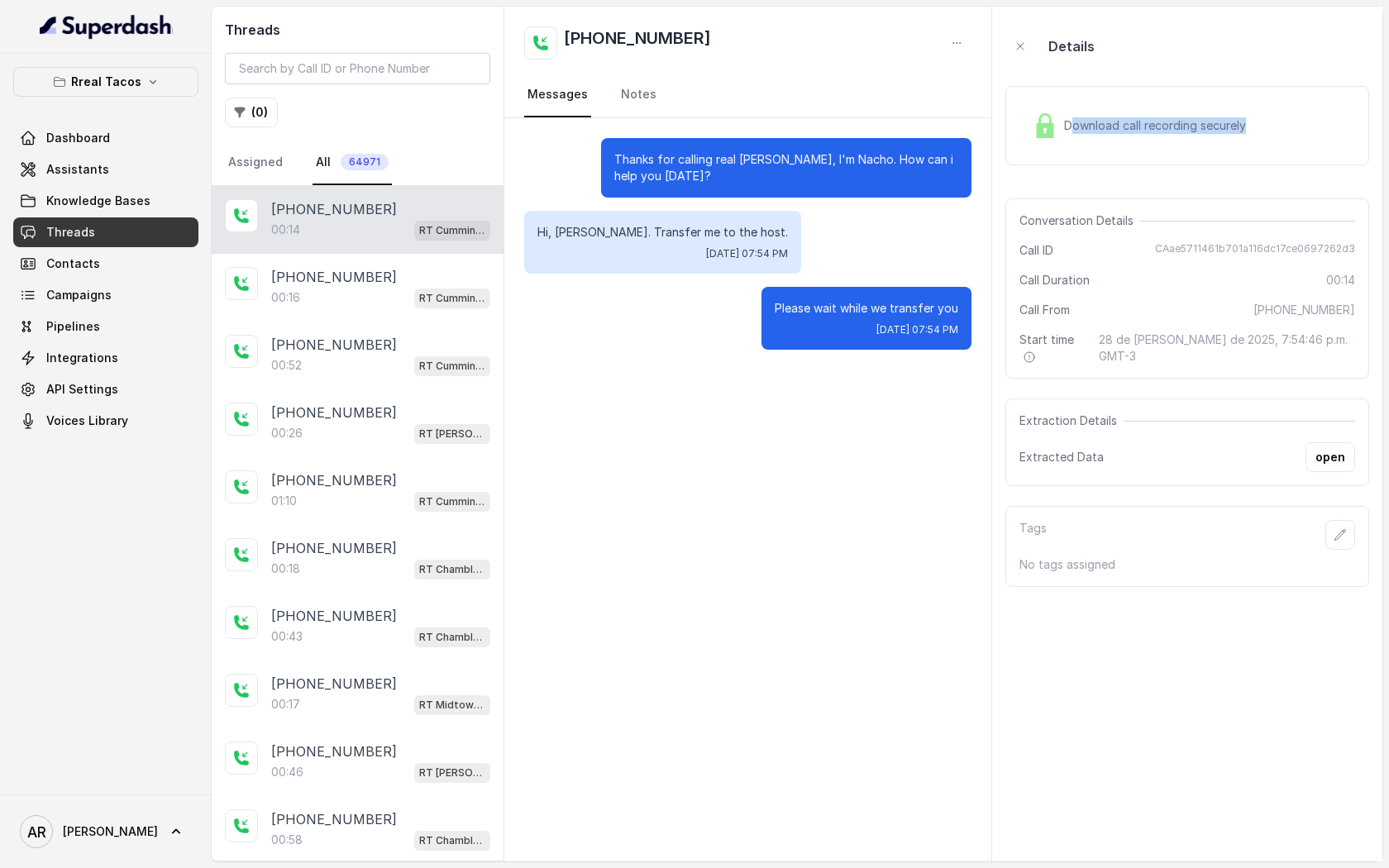 drag, startPoint x: 1071, startPoint y: 141, endPoint x: 1072, endPoint y: 133, distance: 8.062258 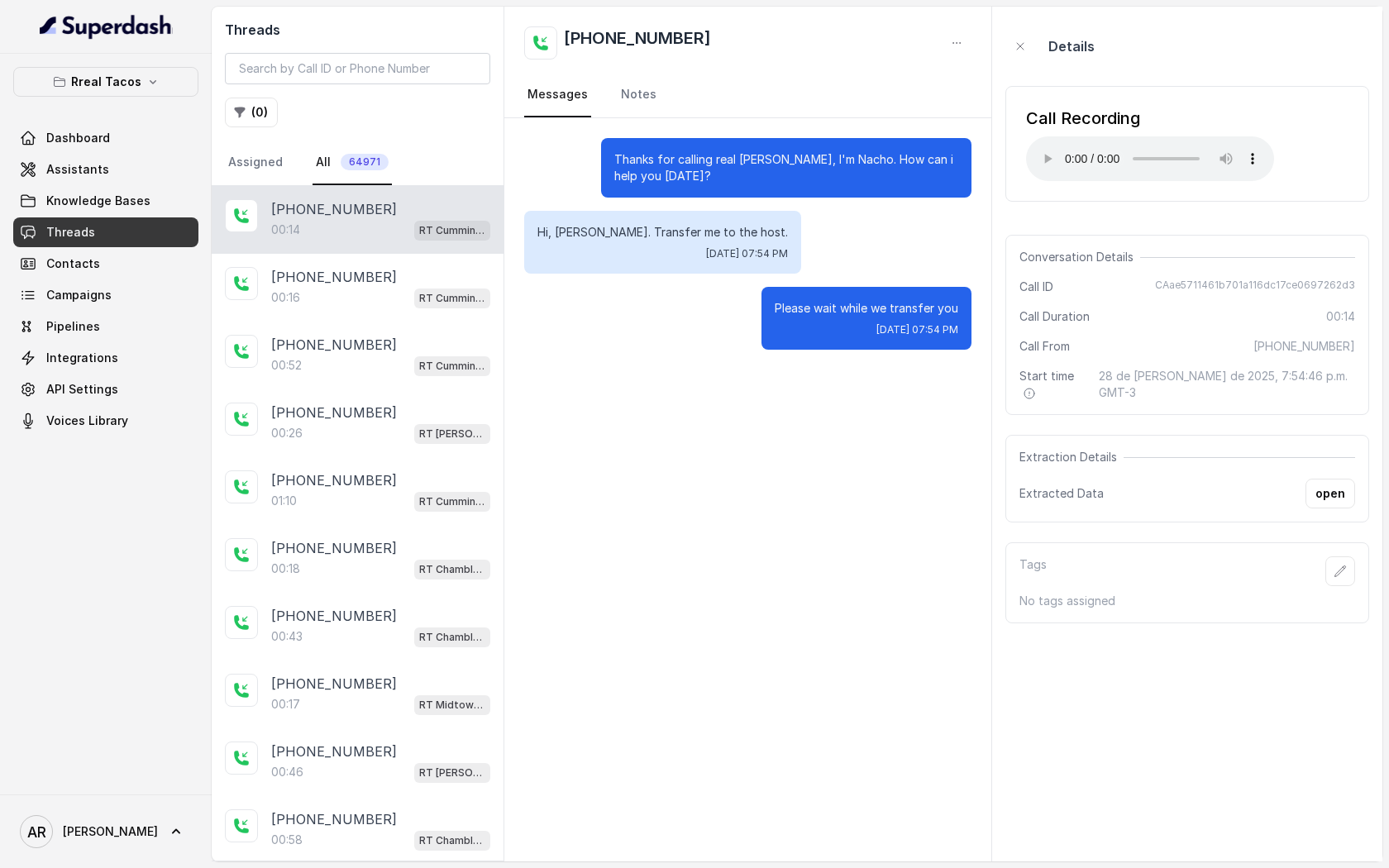 type 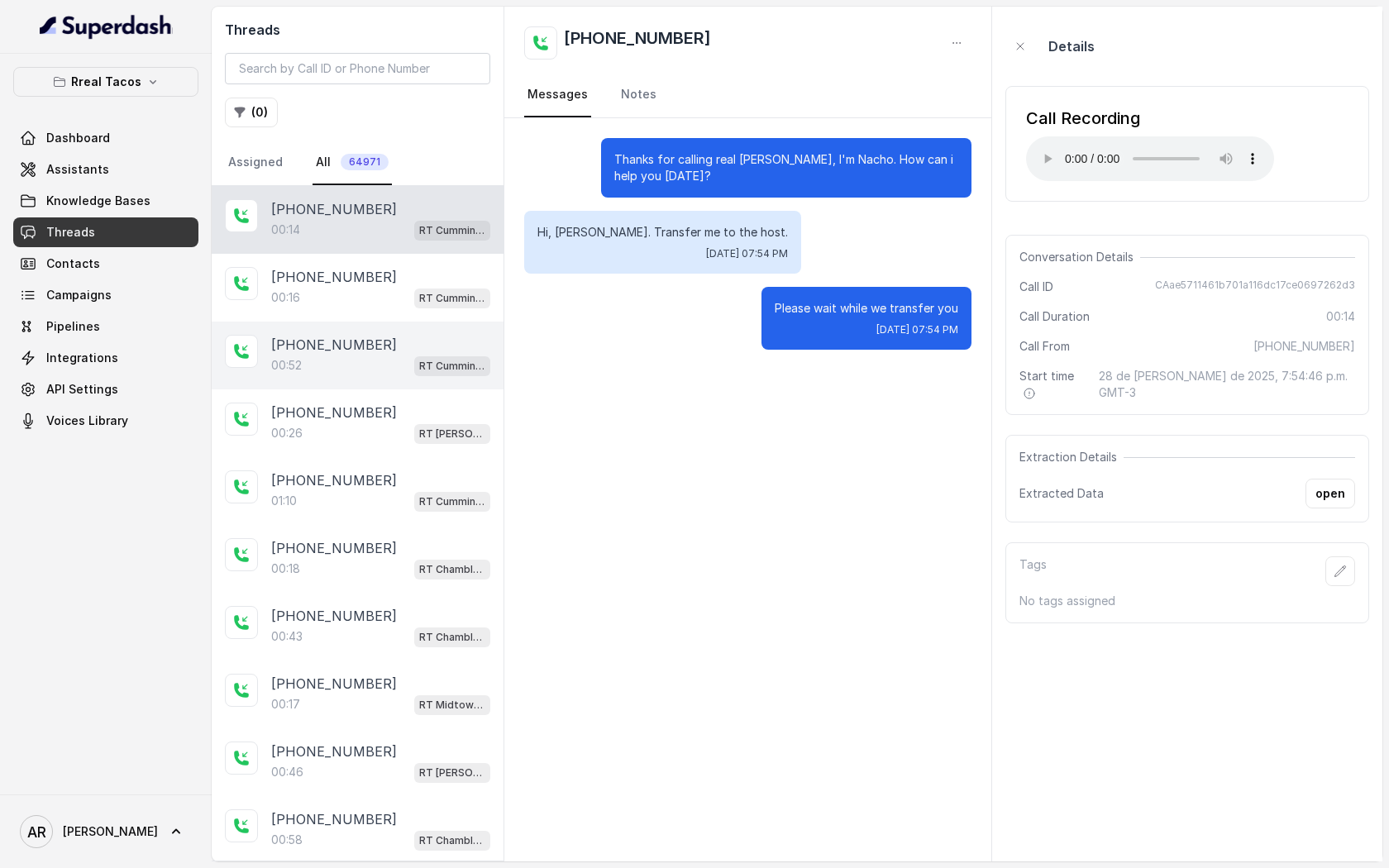 click on "00:52 RT Cumming / EN" at bounding box center [380, 365] 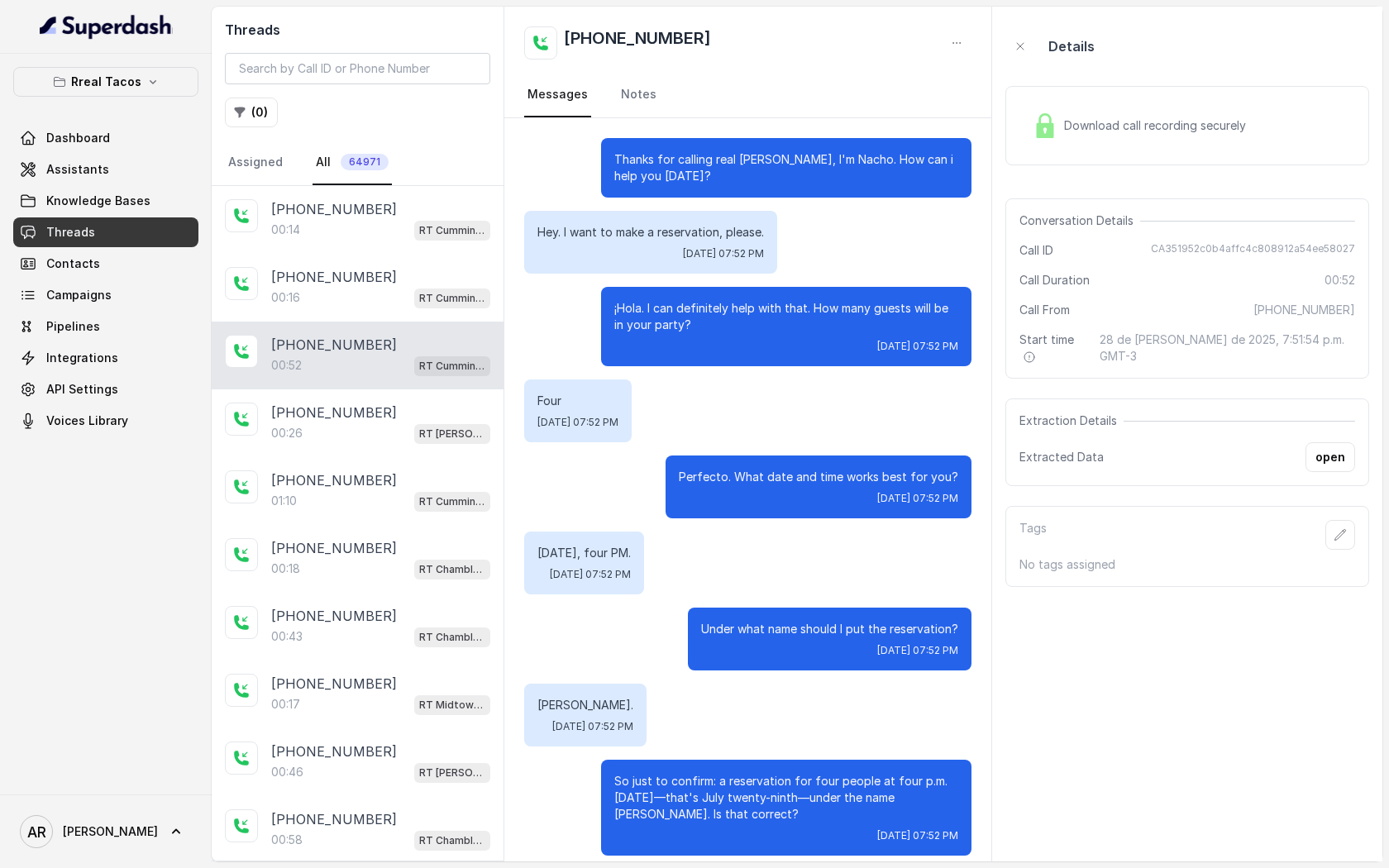 scroll, scrollTop: 14, scrollLeft: 0, axis: vertical 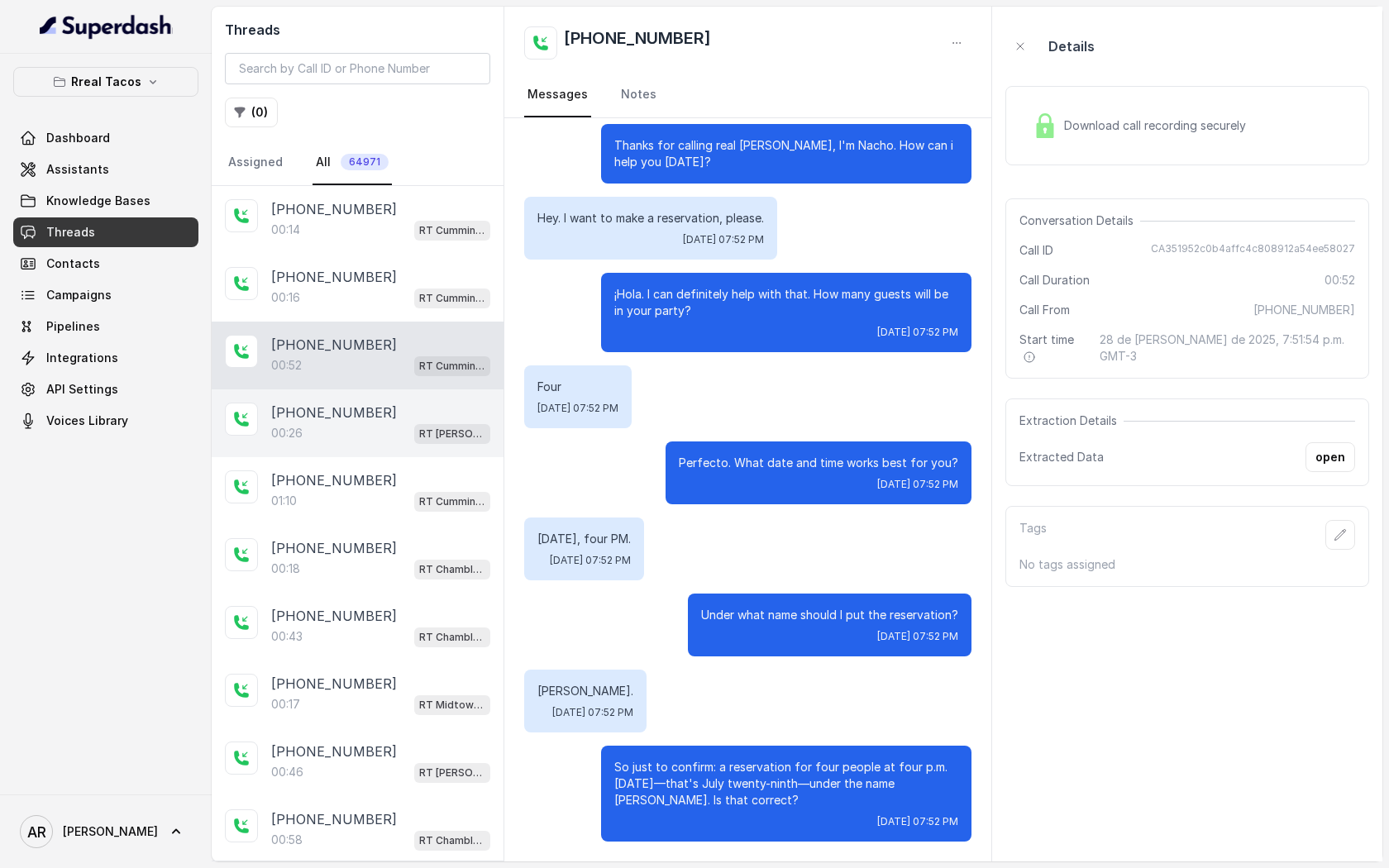 click on "+14043693153   00:26 RT Sandy Springs / EN" at bounding box center [357, 423] 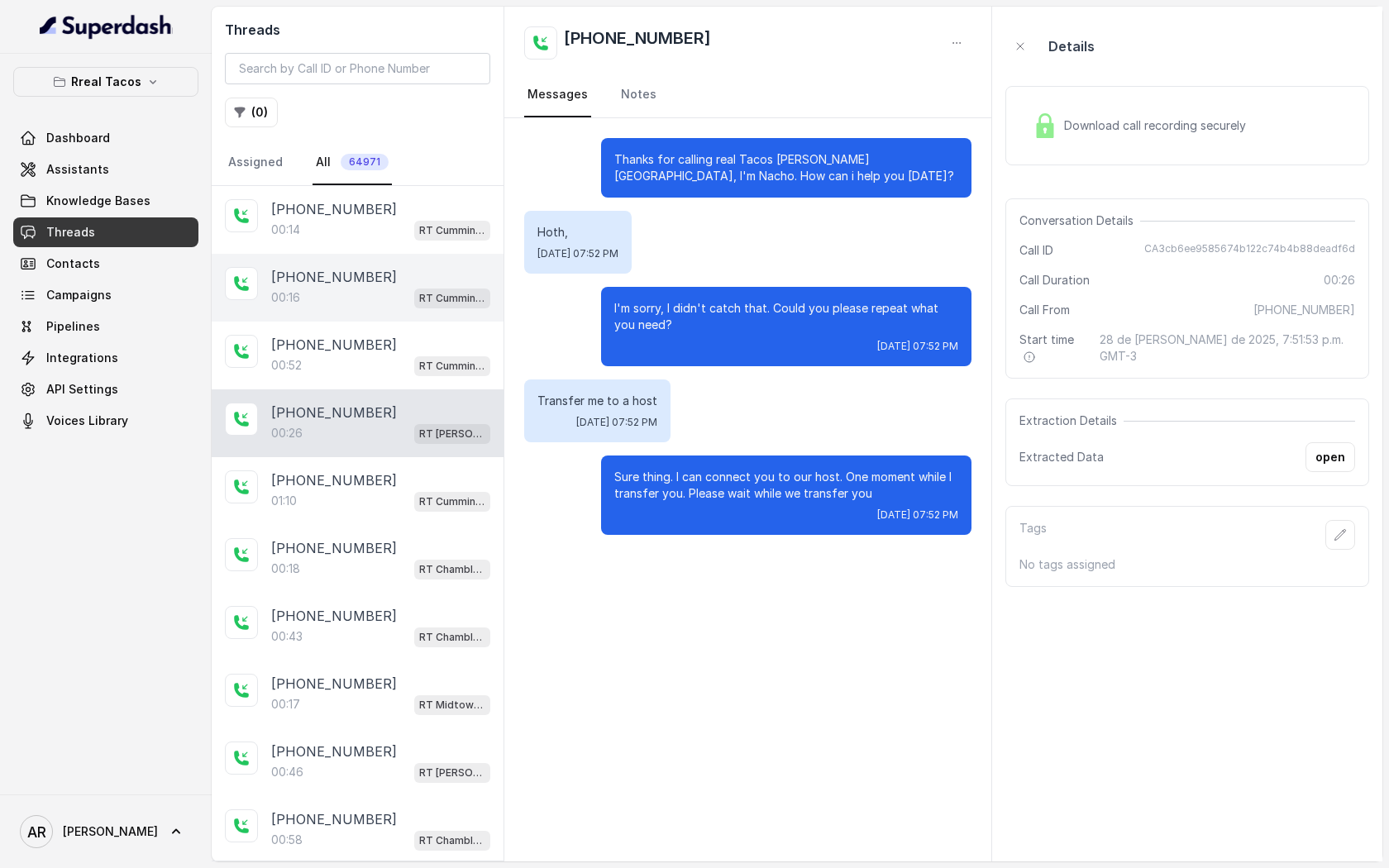 click on "00:16 RT Cumming / EN" at bounding box center (380, 298) 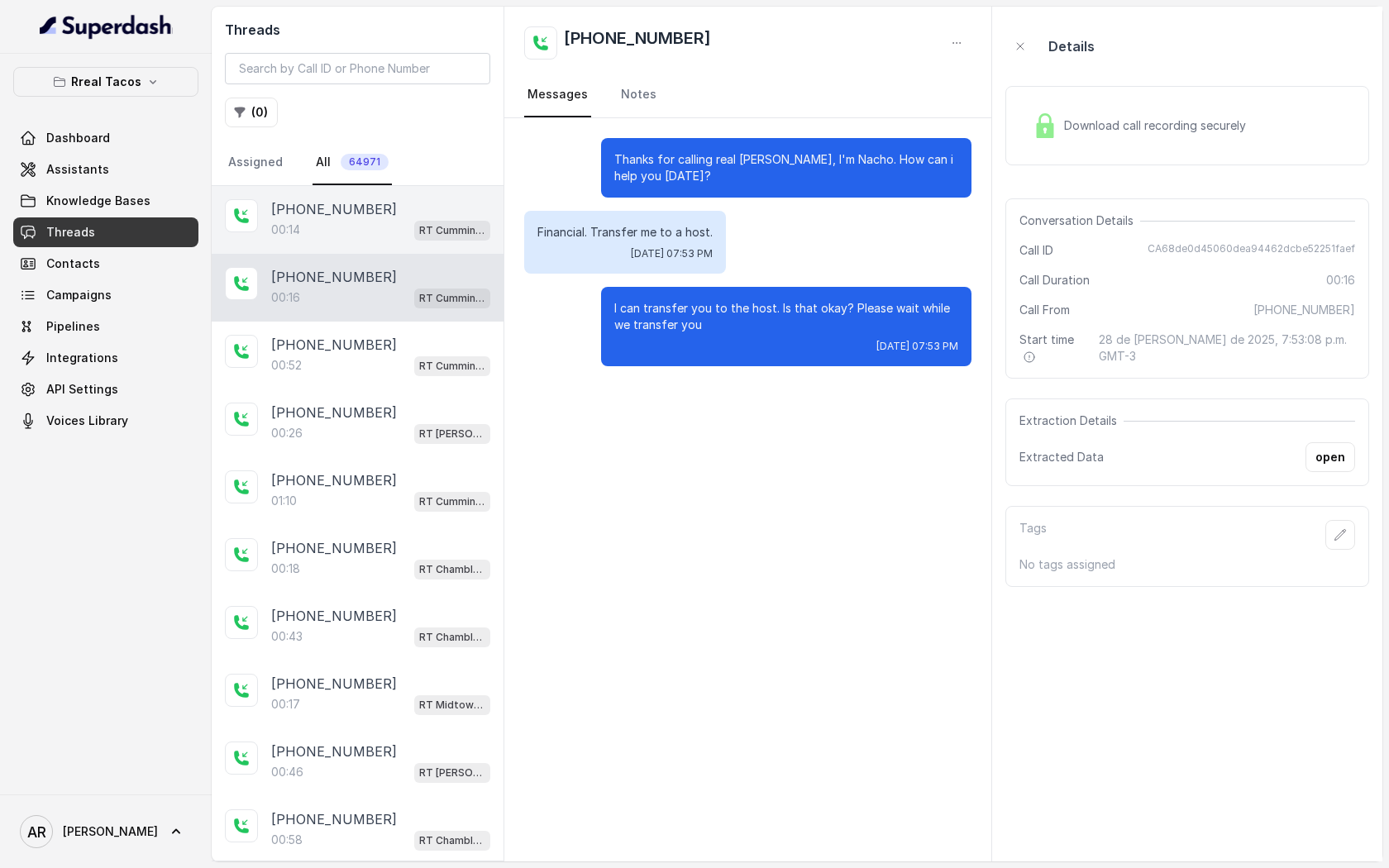 click on "00:14 RT Cumming / EN" at bounding box center [380, 230] 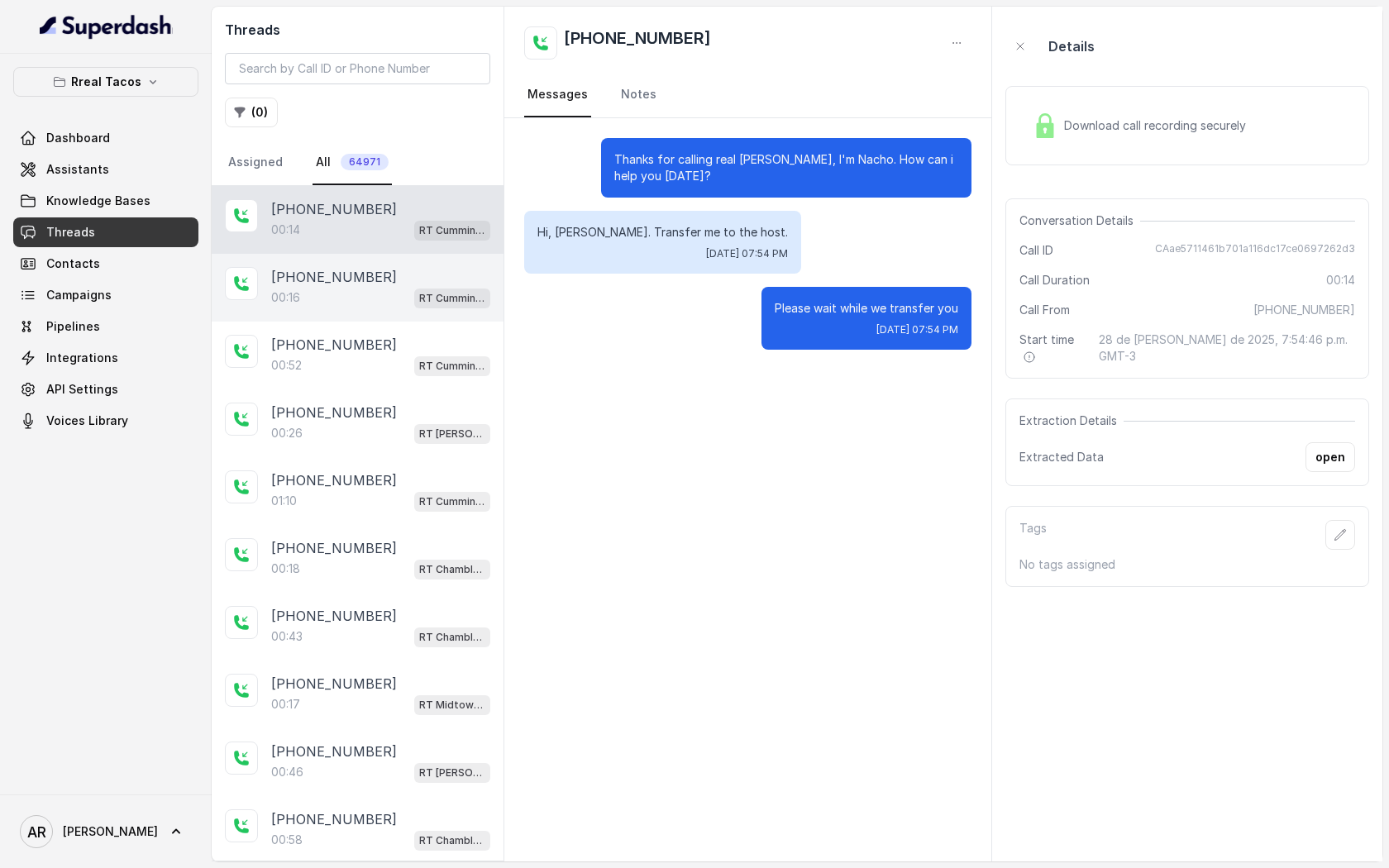 click on "00:16 RT Cumming / EN" at bounding box center (380, 298) 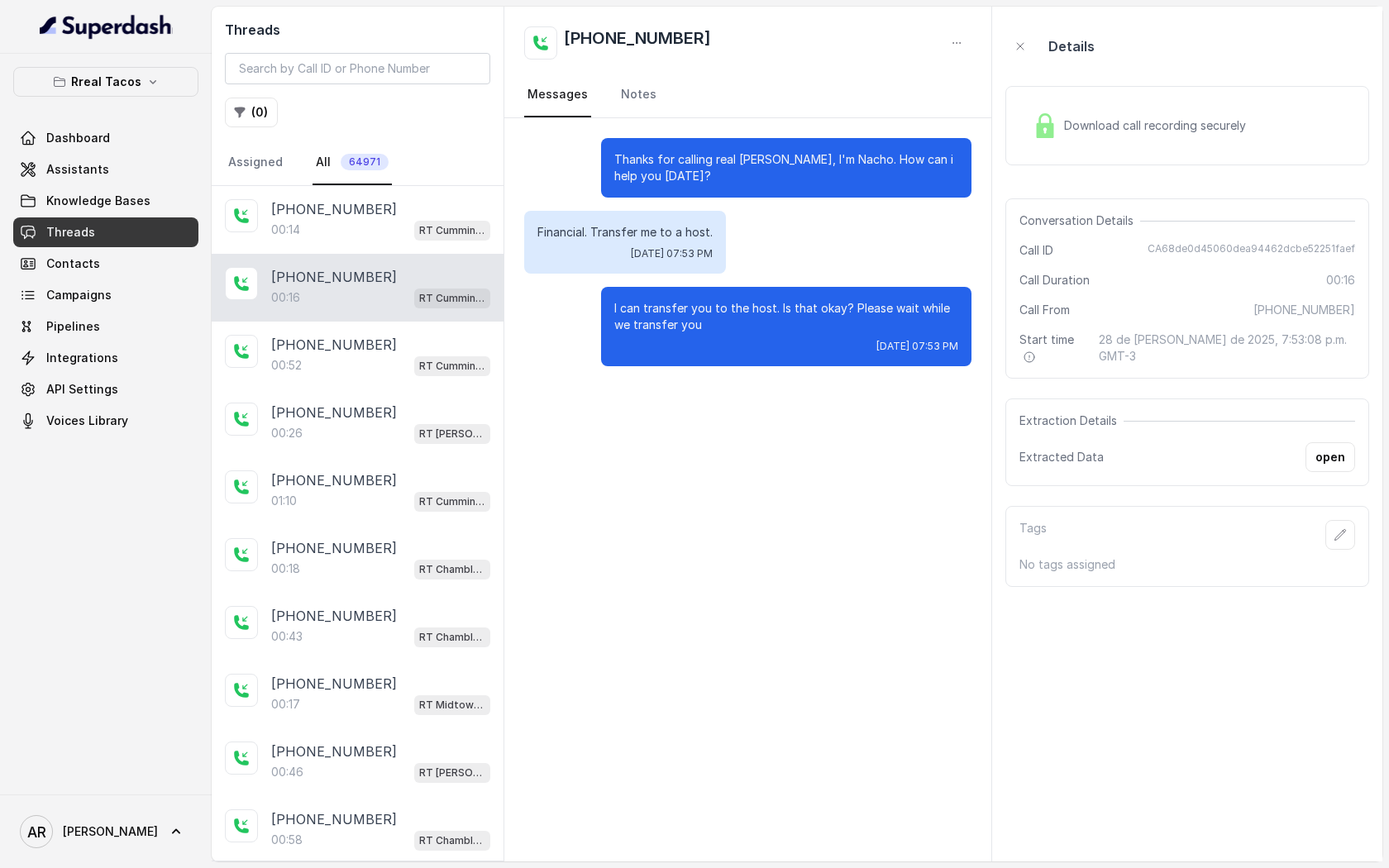 click at bounding box center (1045, 126) 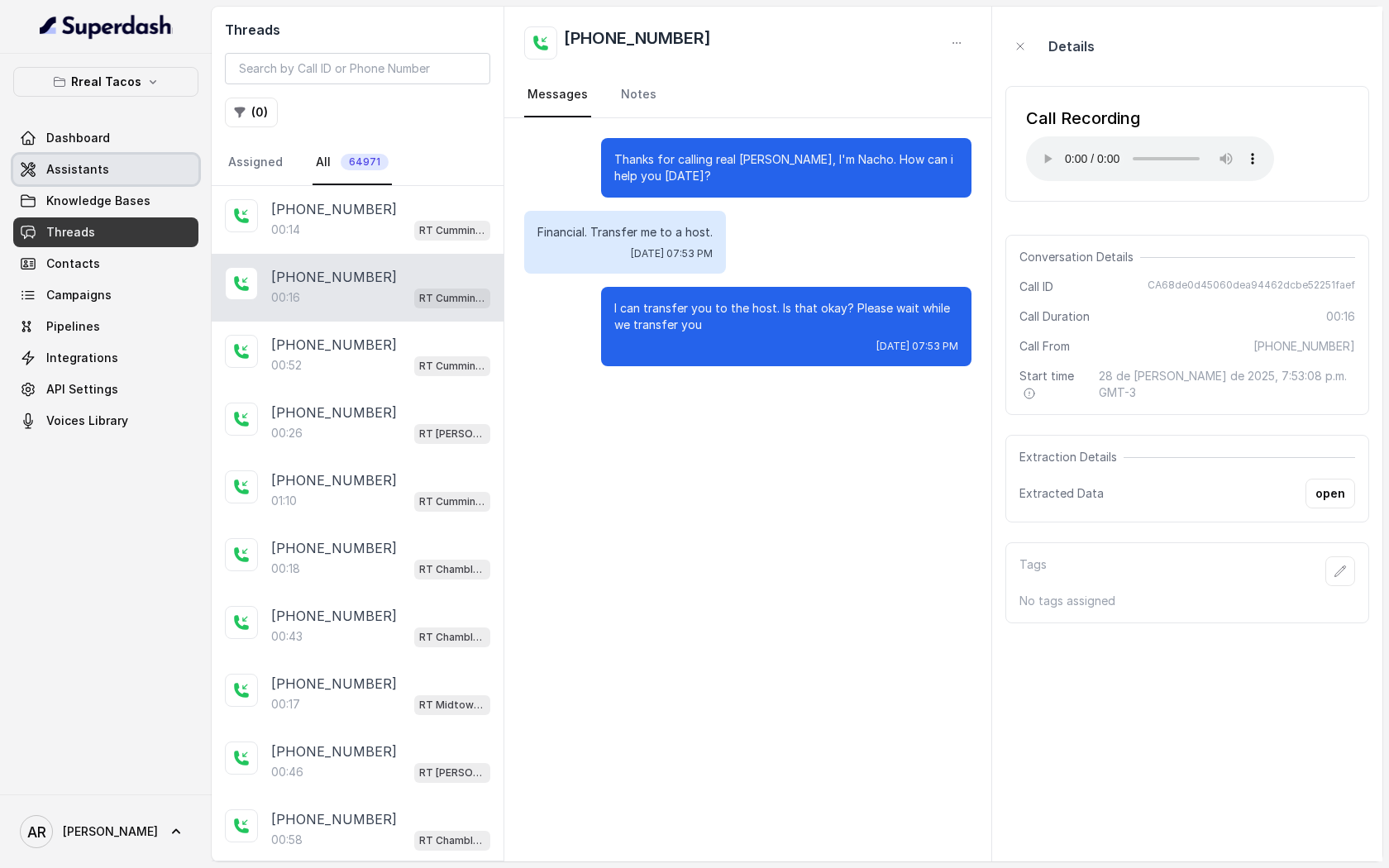 click on "Assistants" at bounding box center (78, 169) 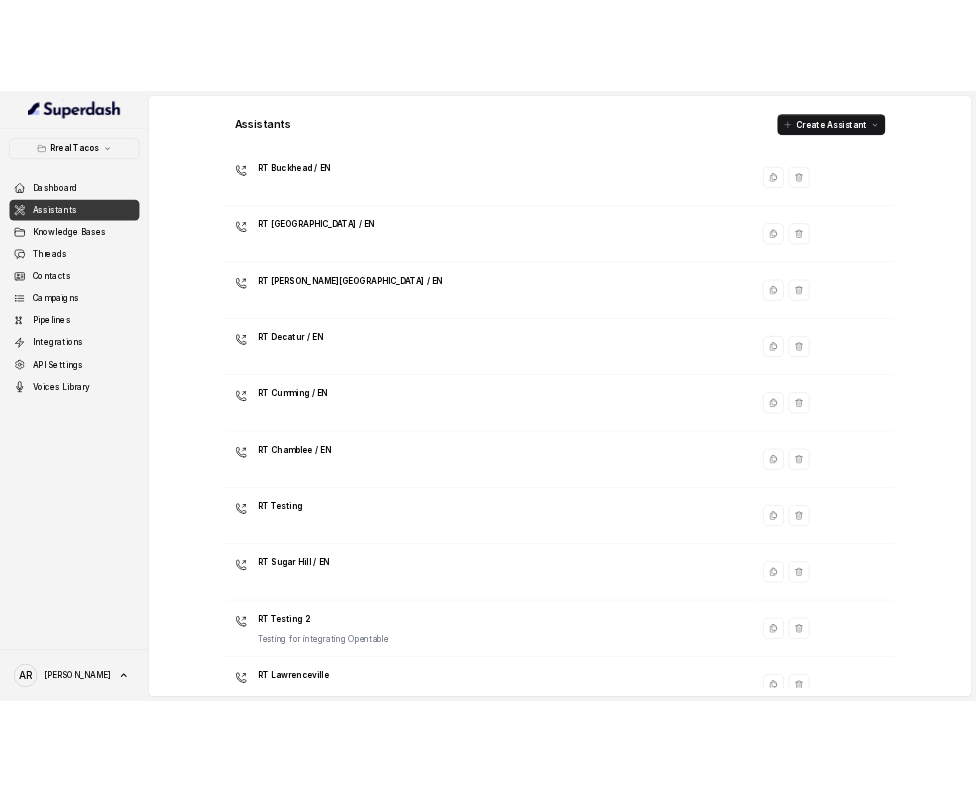 scroll, scrollTop: 303, scrollLeft: 0, axis: vertical 